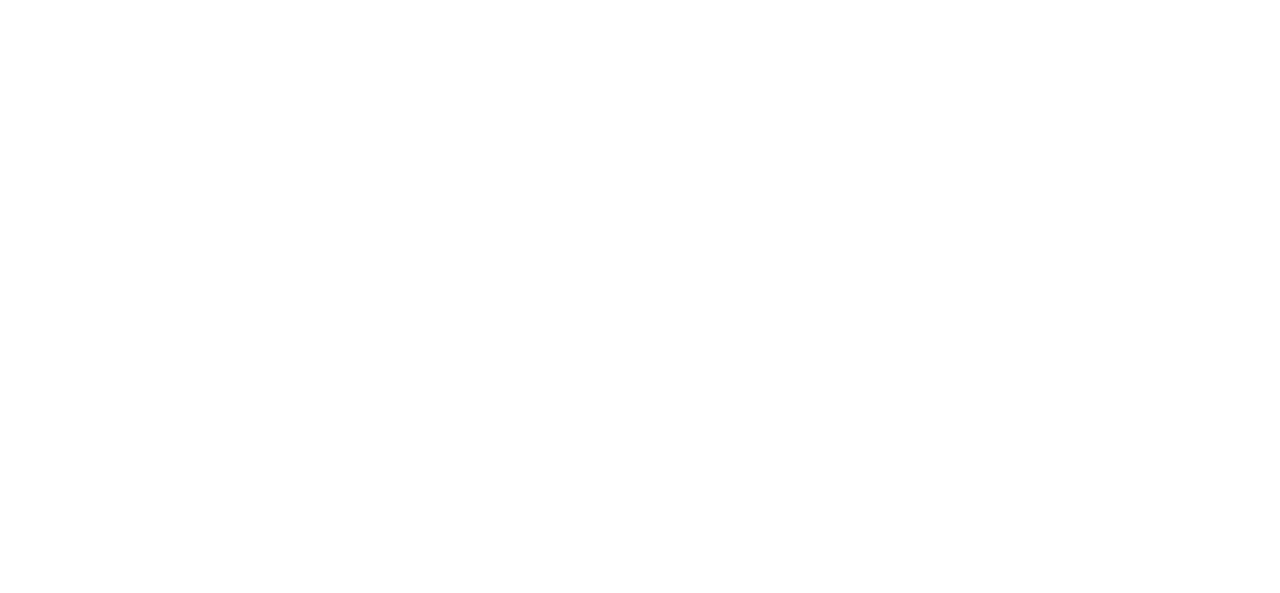 scroll, scrollTop: 0, scrollLeft: 0, axis: both 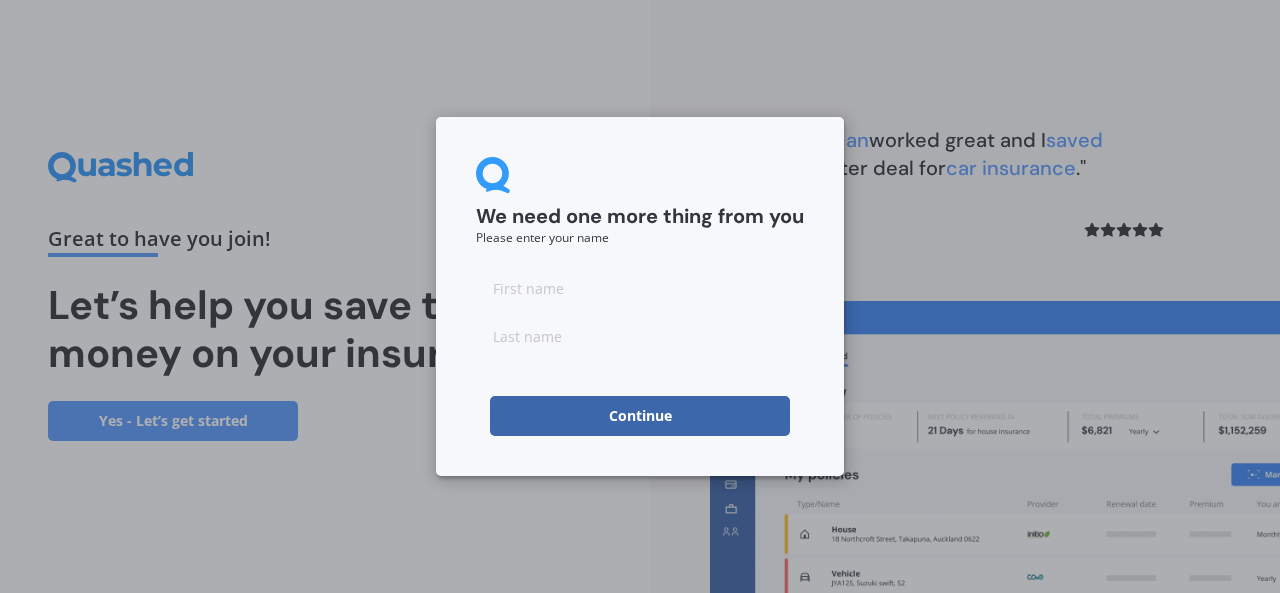 click at bounding box center [640, 288] 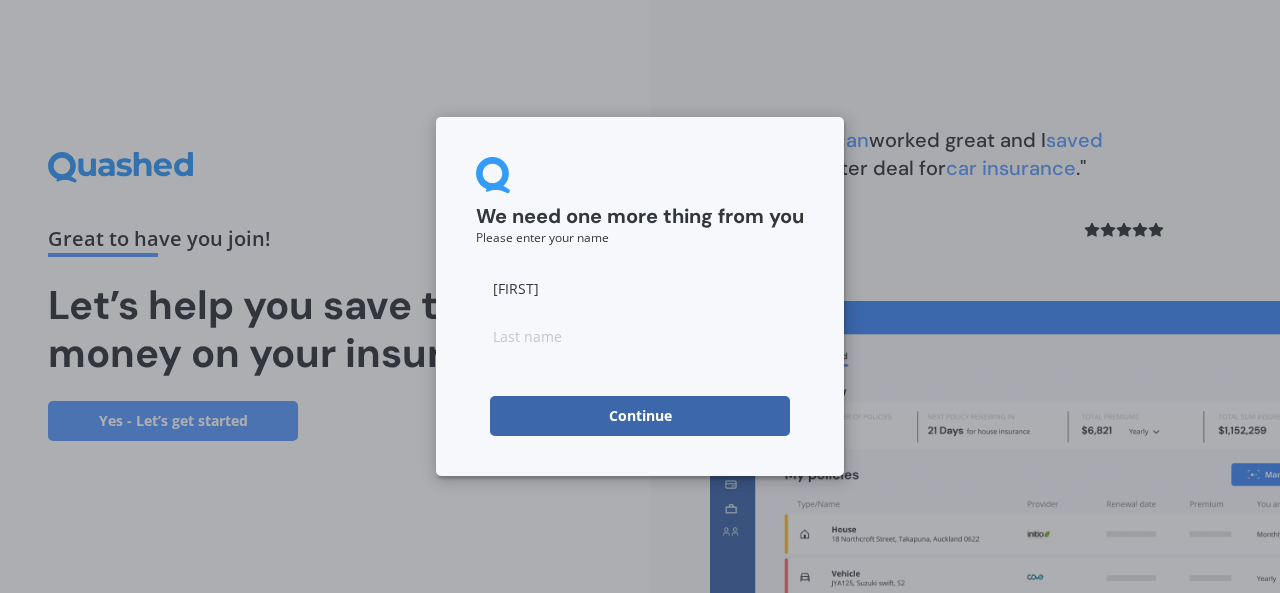 type on "[FIRST]" 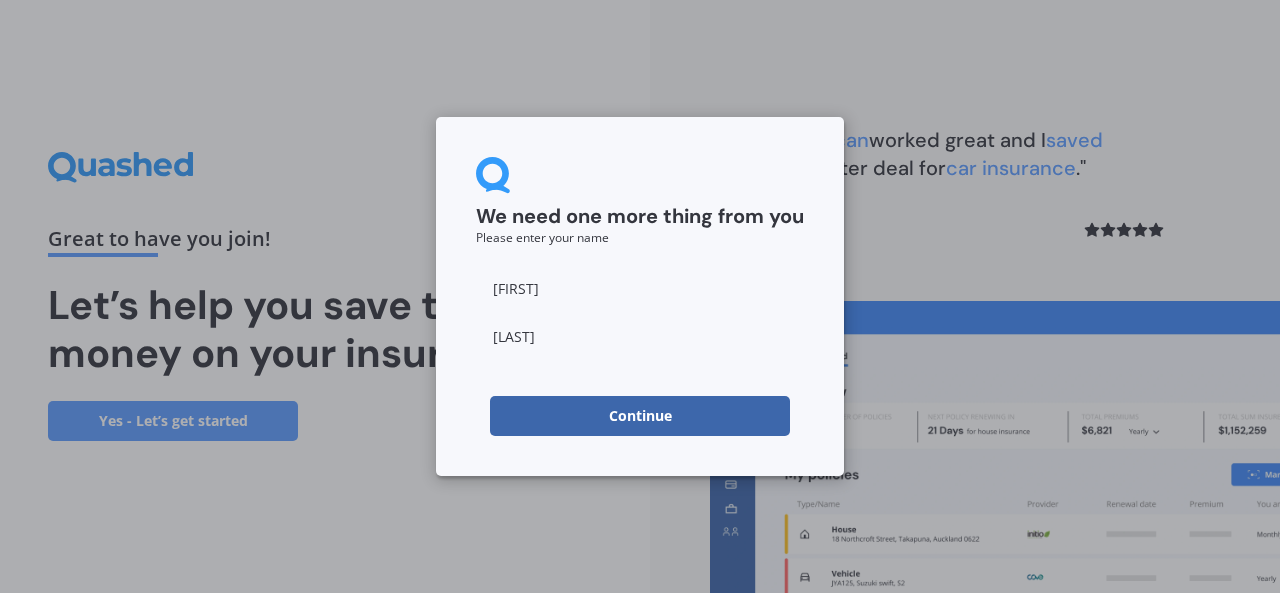 type on "[LAST]" 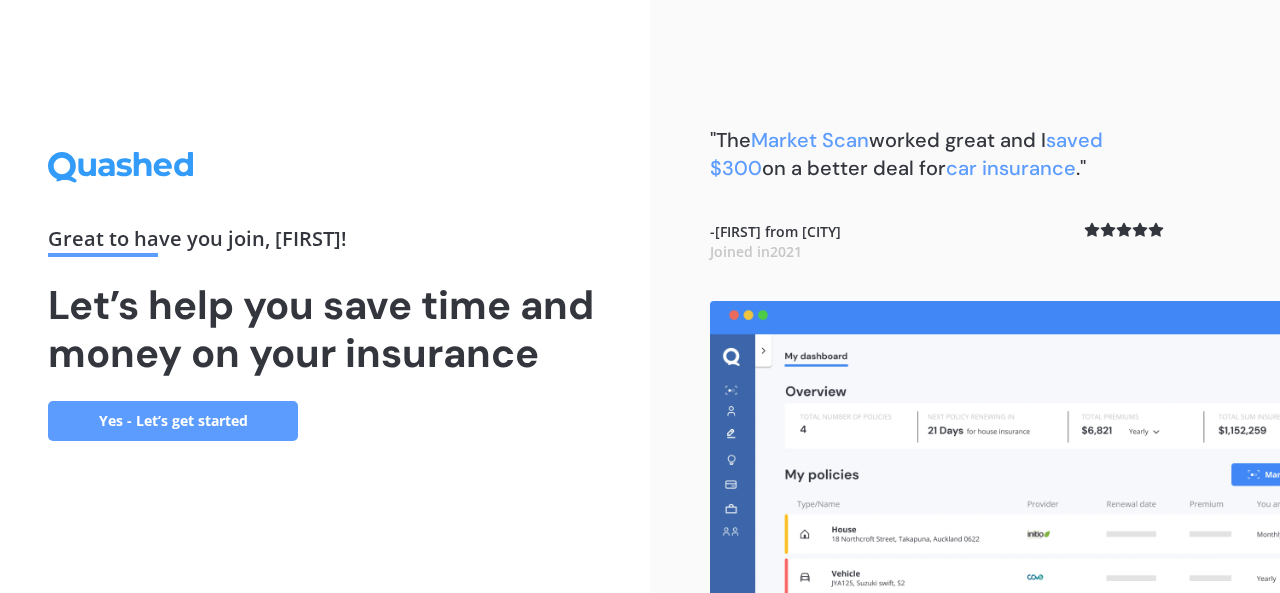 click on "Yes - Let’s get started" at bounding box center (173, 421) 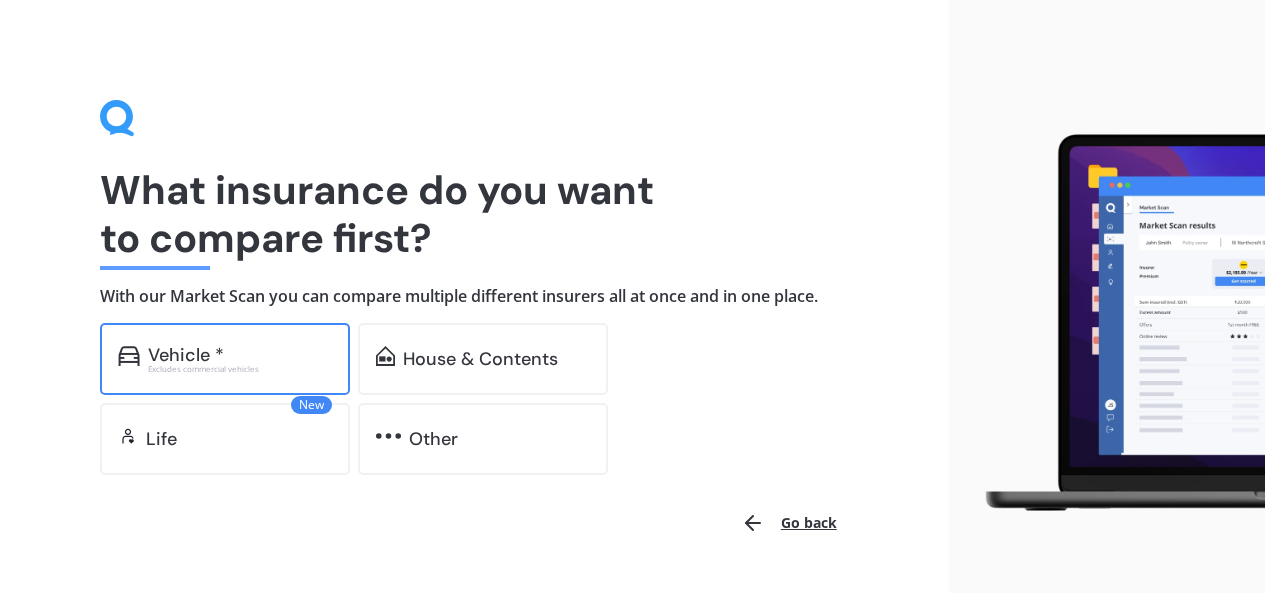 click on "Vehicle *" at bounding box center [186, 355] 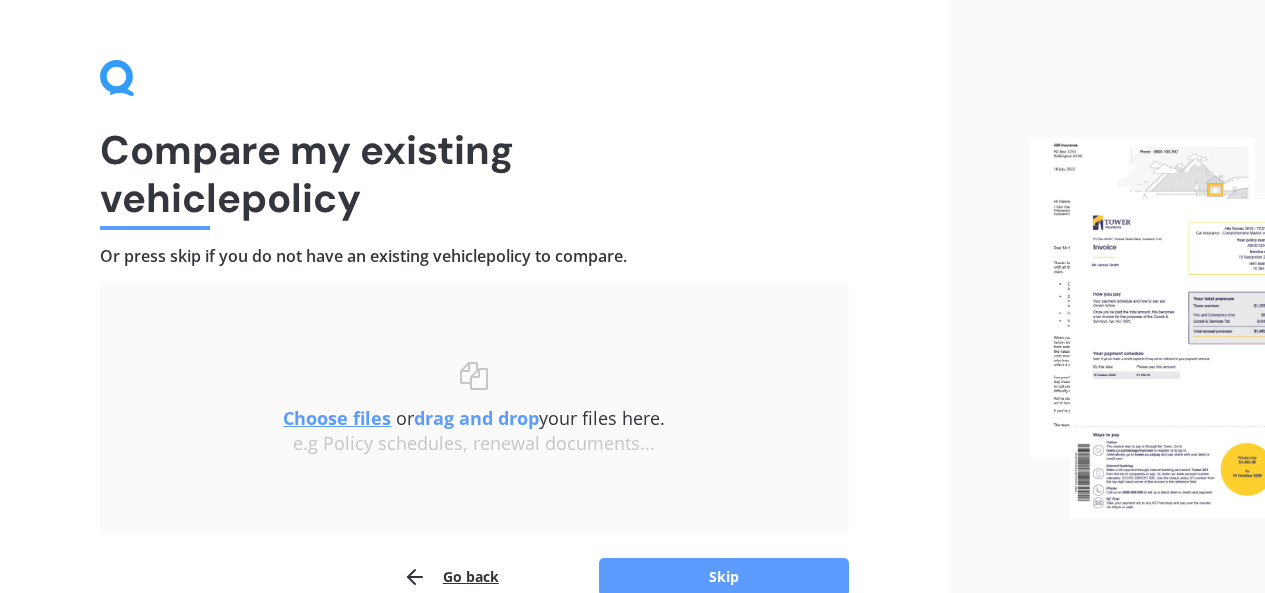 scroll, scrollTop: 144, scrollLeft: 0, axis: vertical 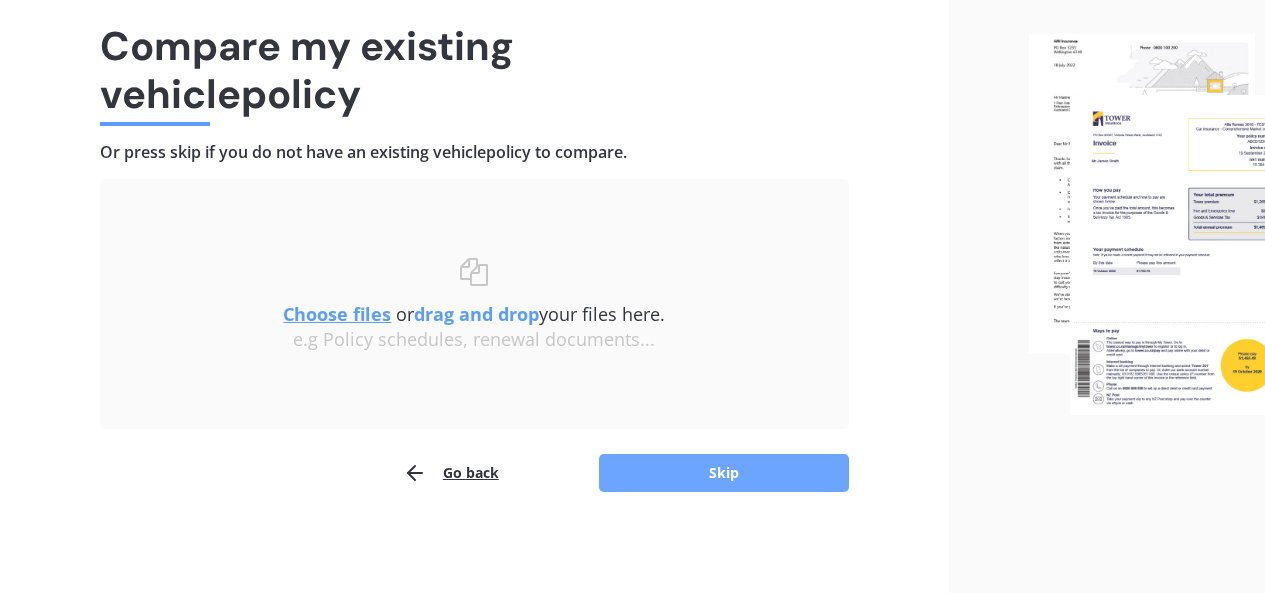click on "Skip" at bounding box center (724, 473) 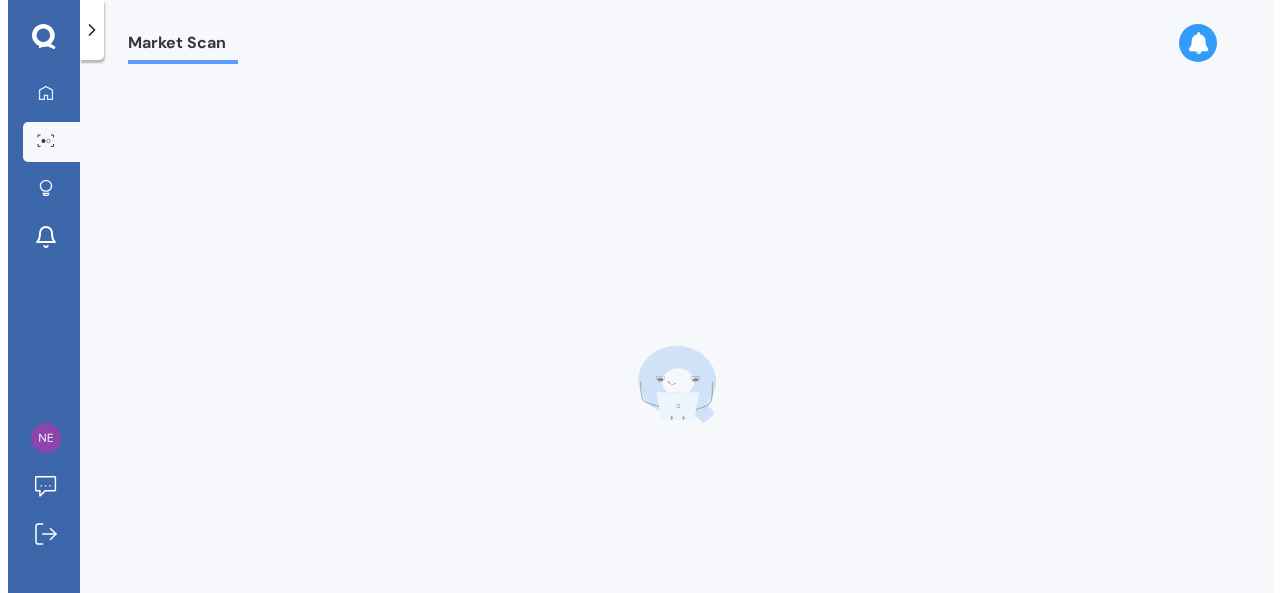scroll, scrollTop: 0, scrollLeft: 0, axis: both 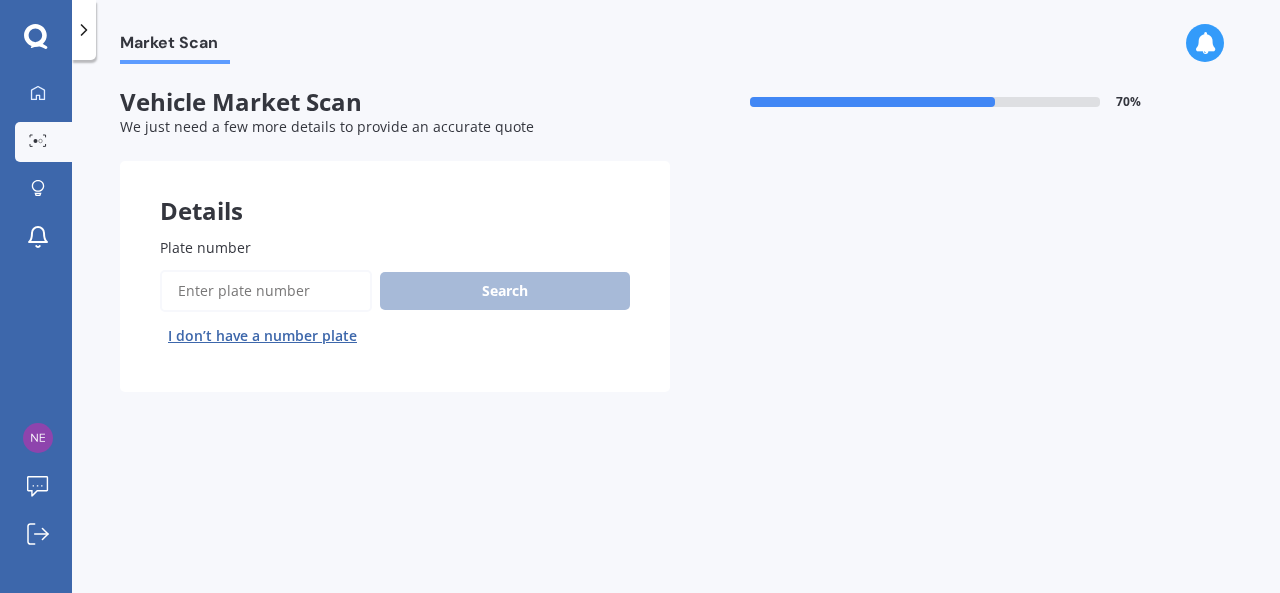 click on "Plate number" at bounding box center (266, 291) 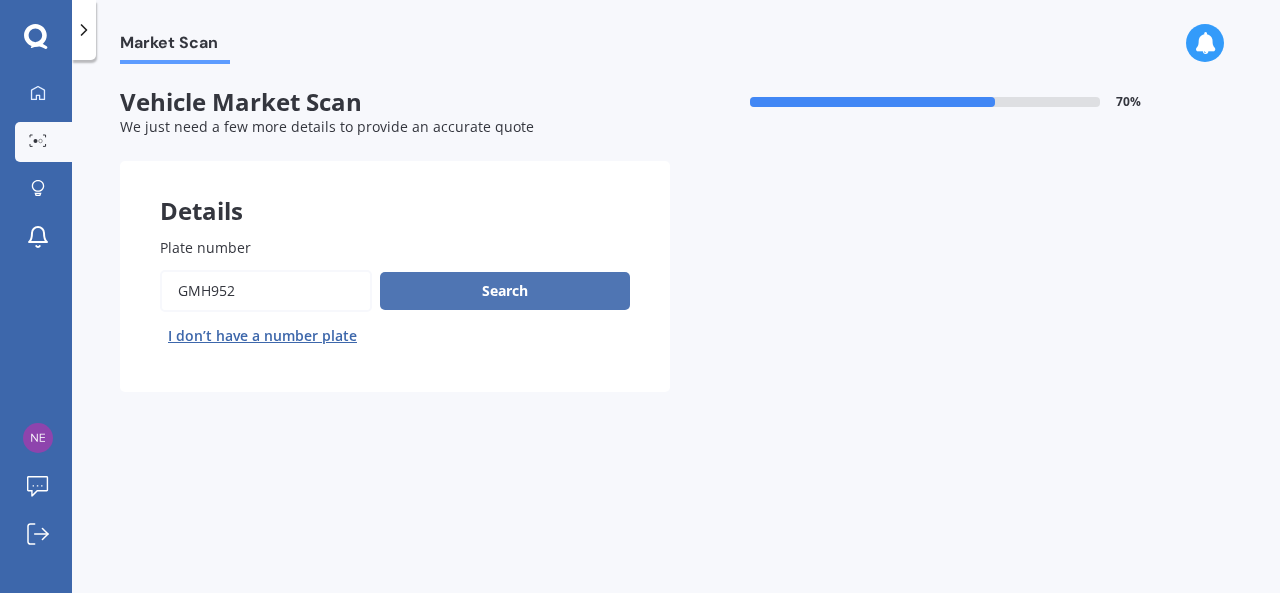 type on "gmh952" 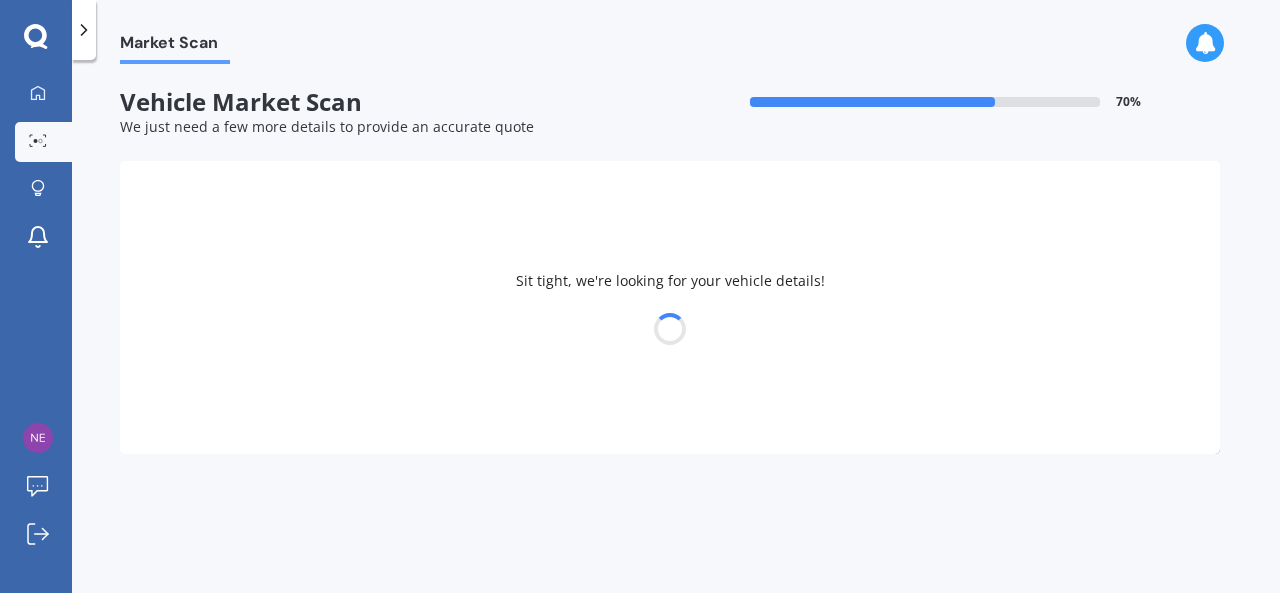 select on "NISSAN" 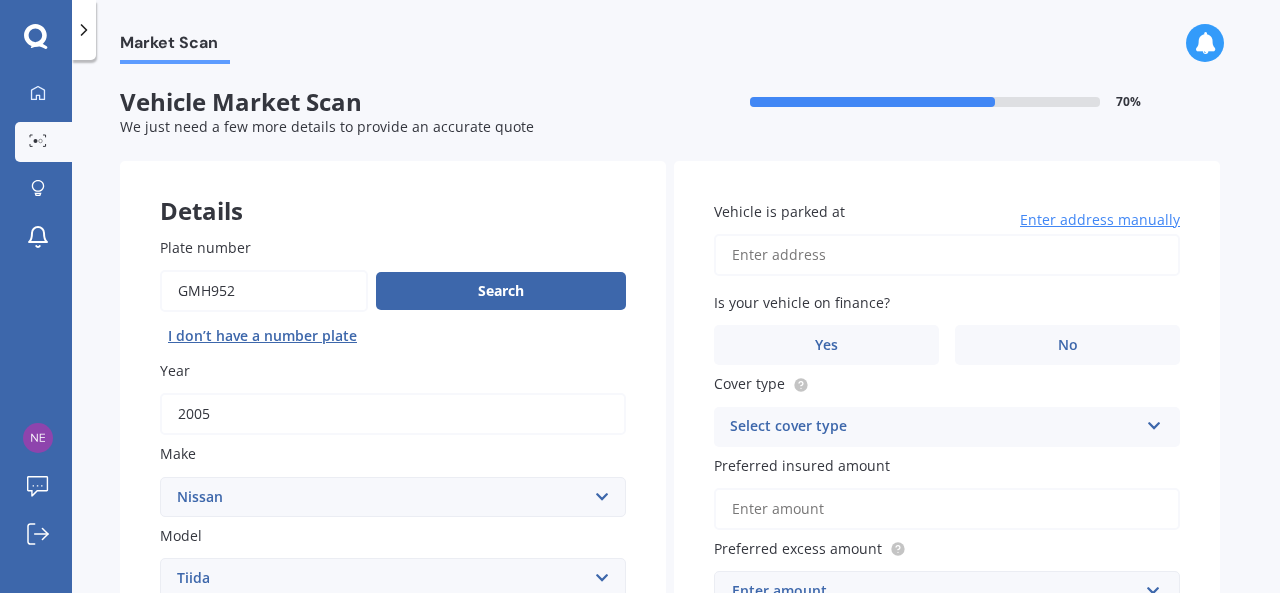 click on "Enter address manually" at bounding box center [1100, 220] 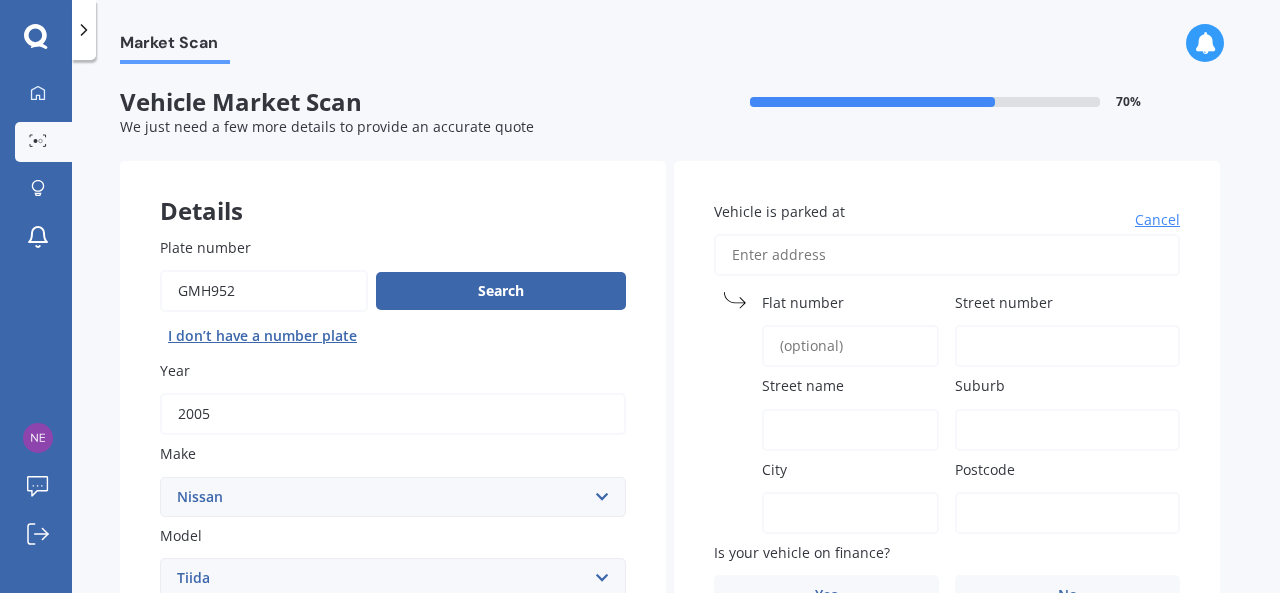 click on "Street number" at bounding box center (1004, 302) 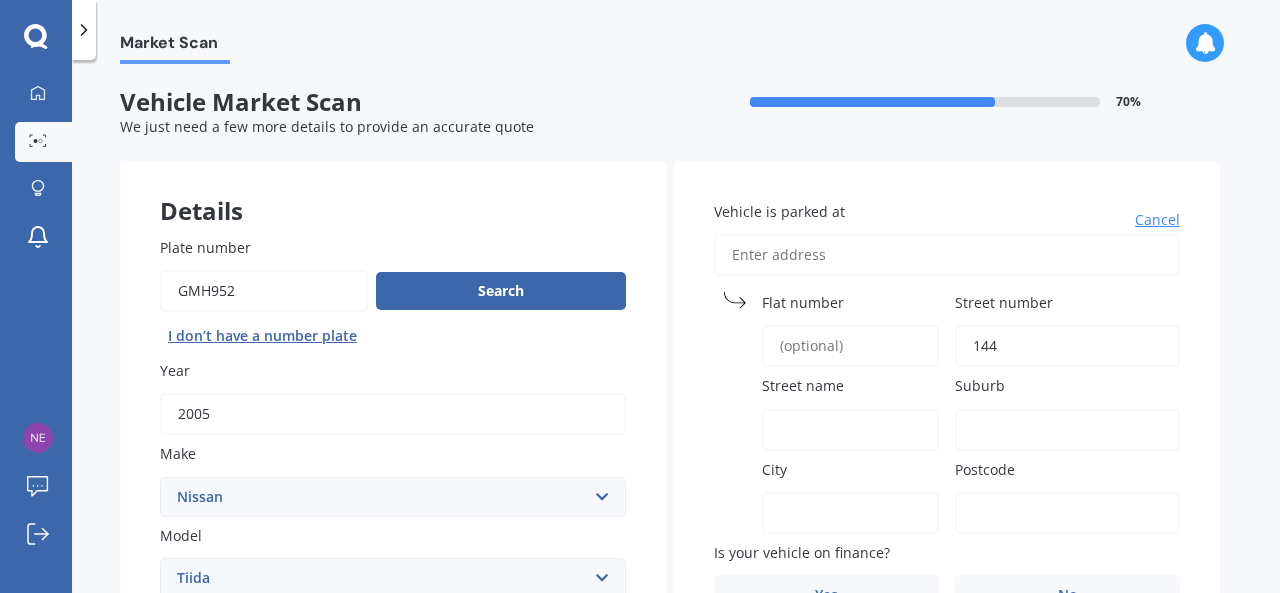 type on "144" 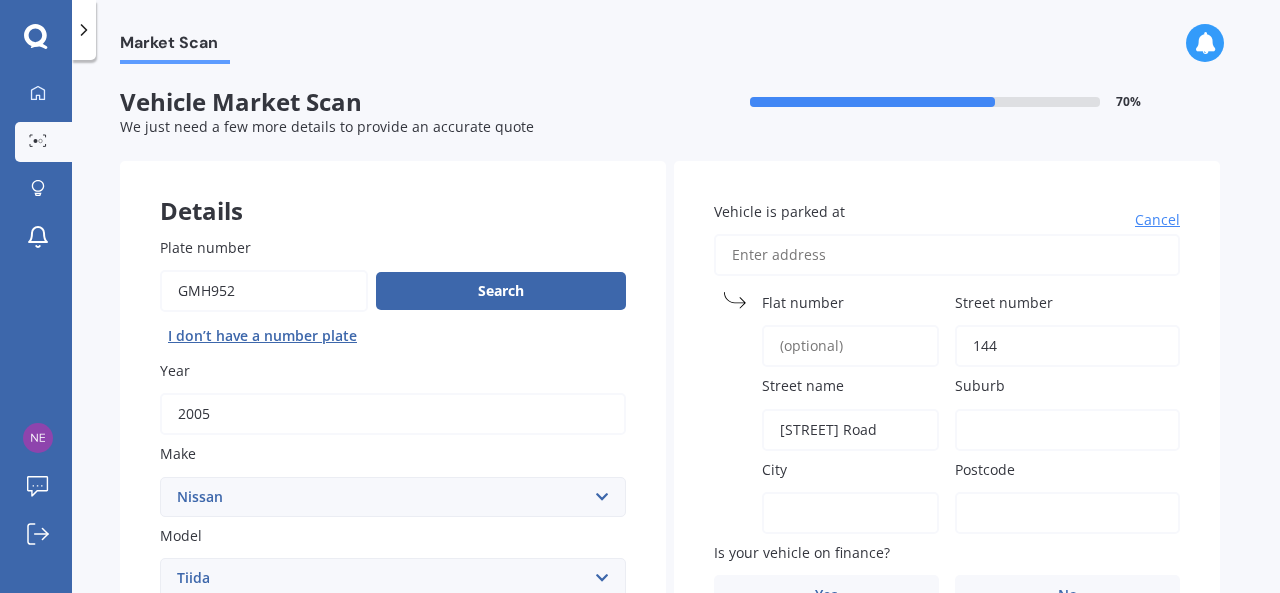 type on "144 [STREET] Road" 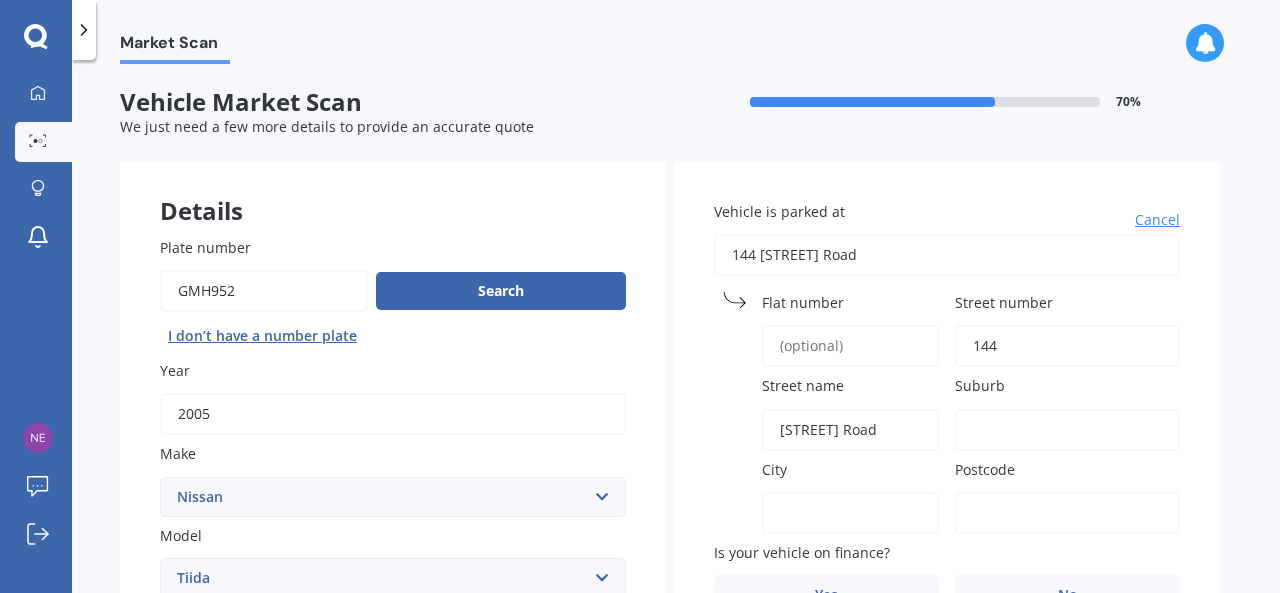 type 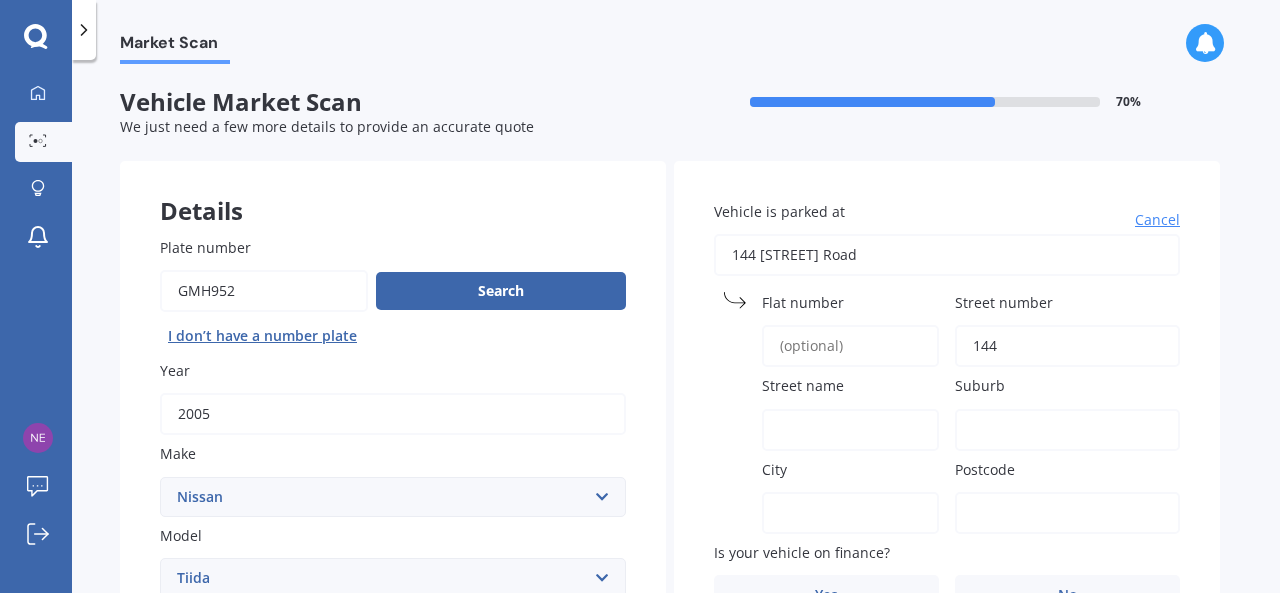 type on "144" 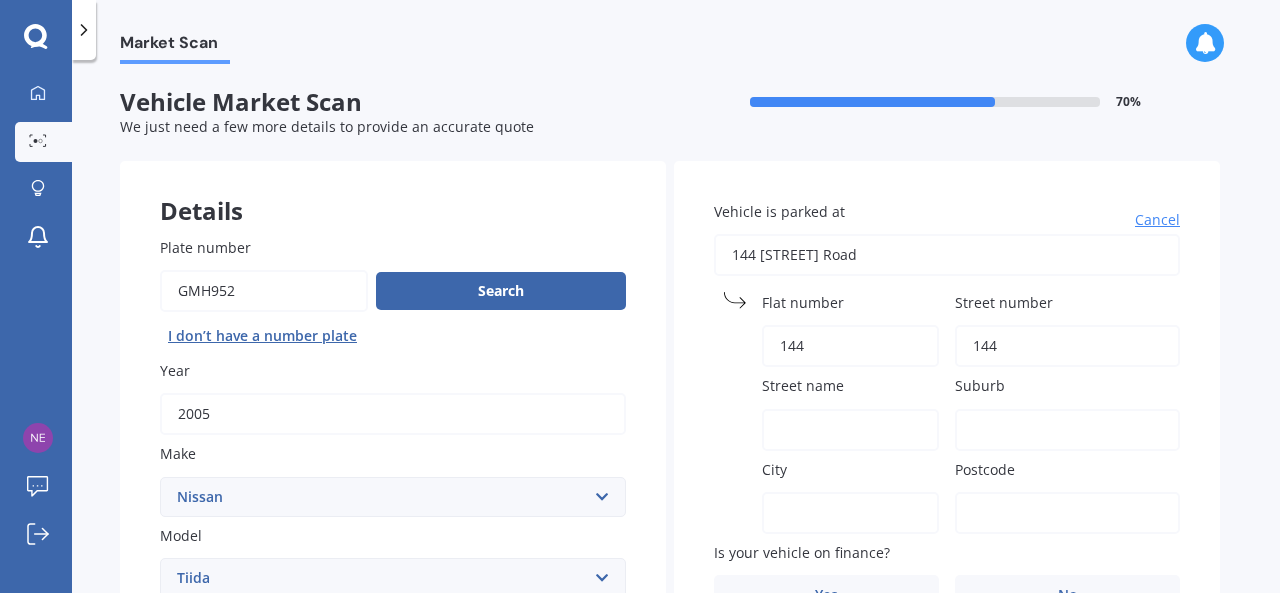 type on "[SUBURB]" 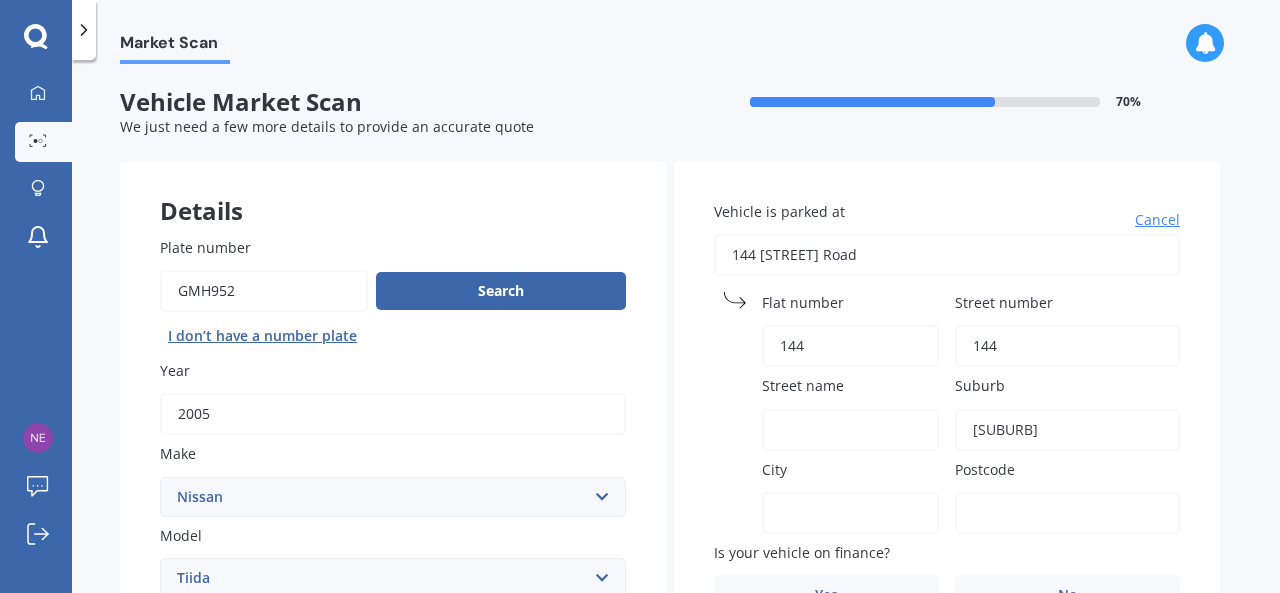 type on "[SUBURB]" 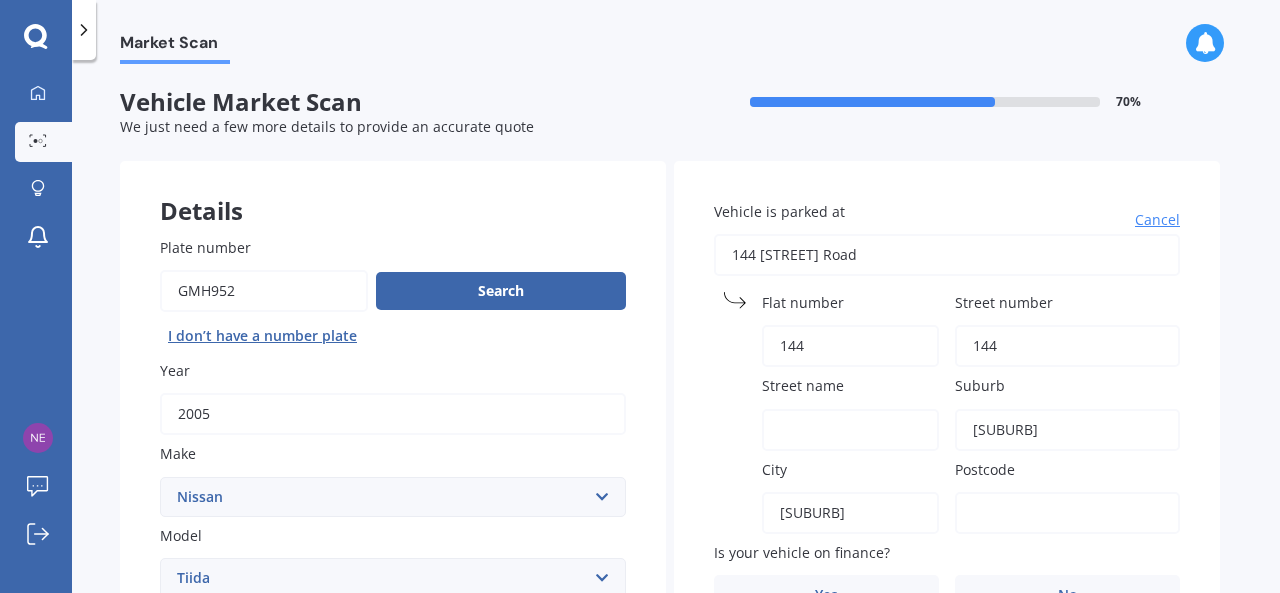 type on "[POSTCODE]" 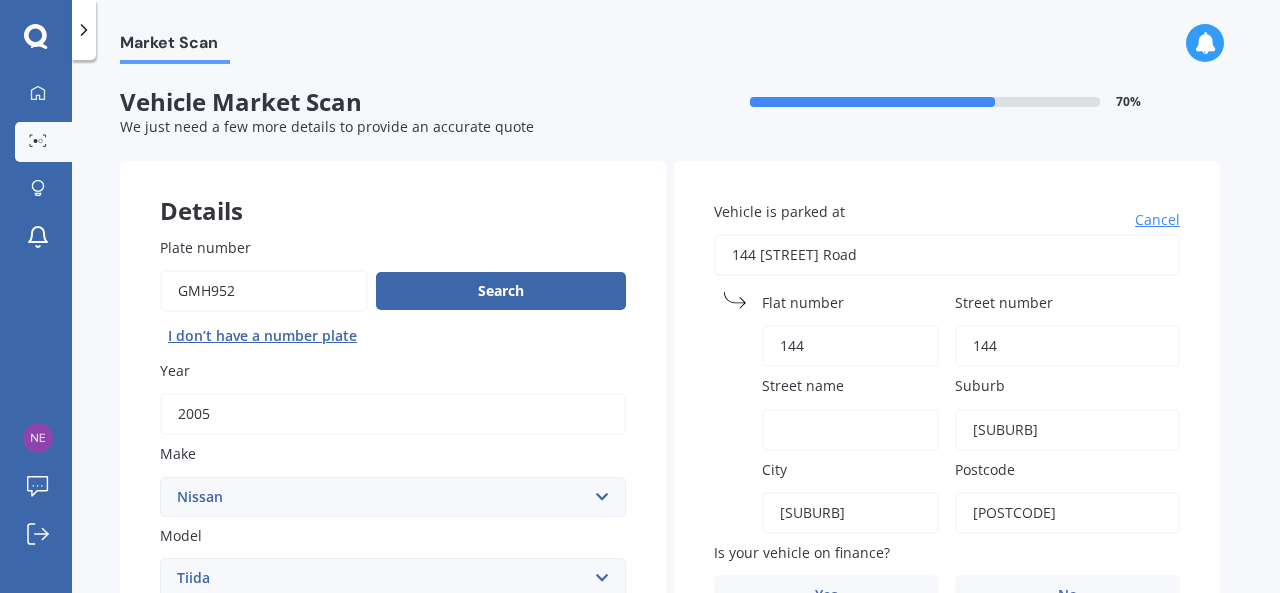 type 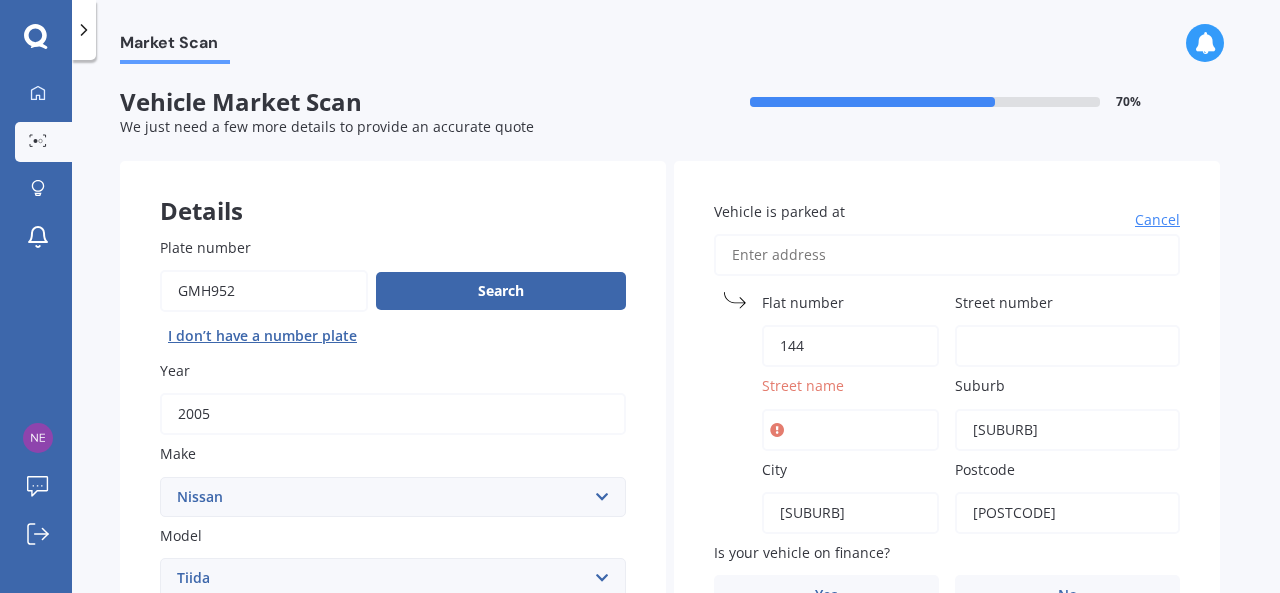 click on "Street name" at bounding box center (850, 430) 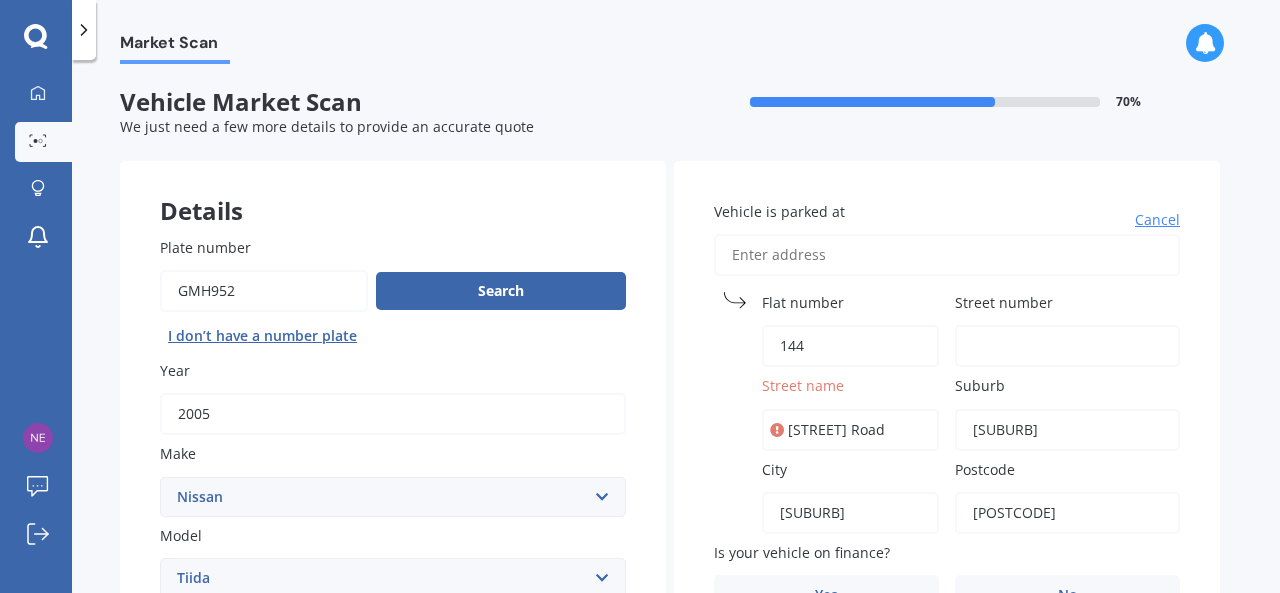 type on "144 [STREET] Road" 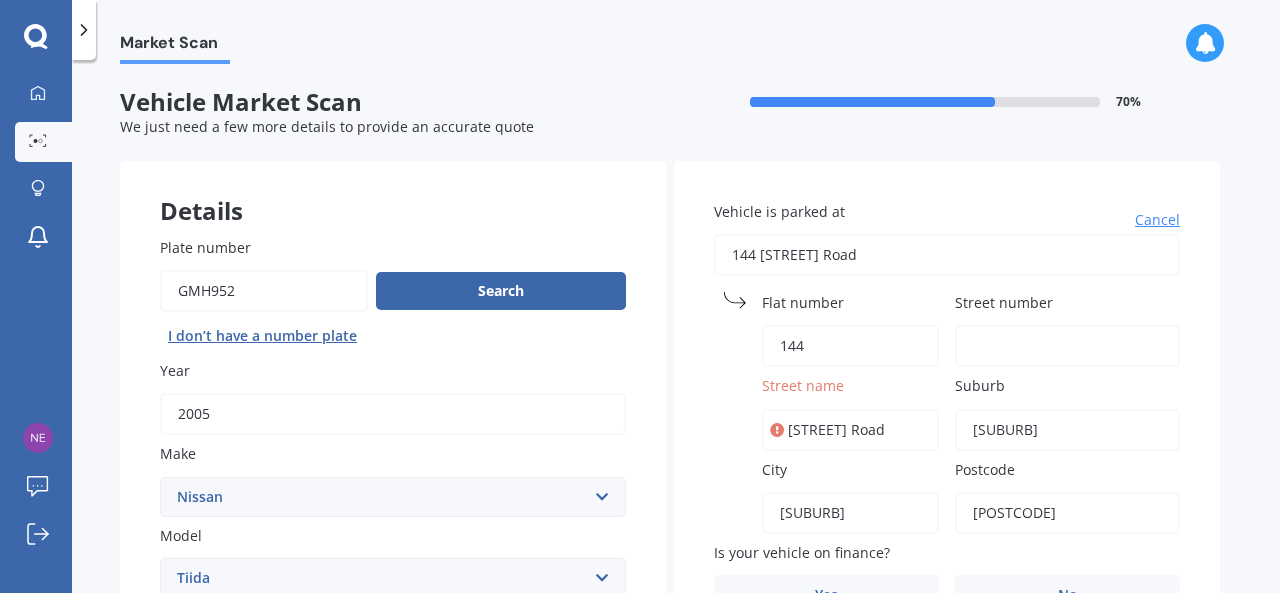 type 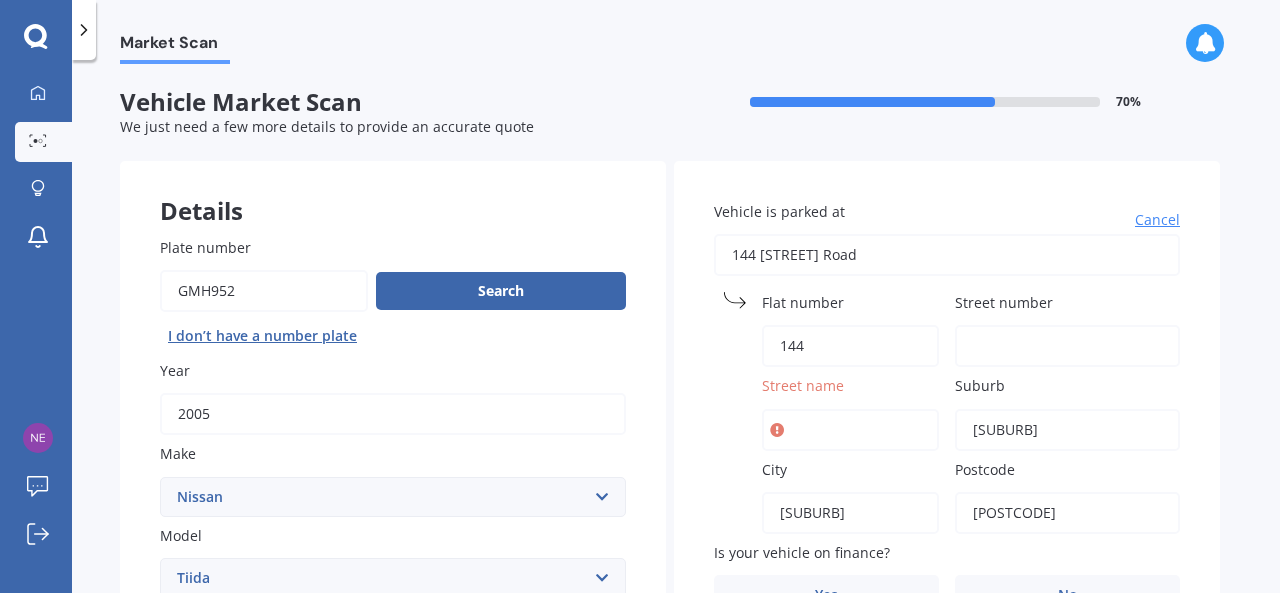 type on "144" 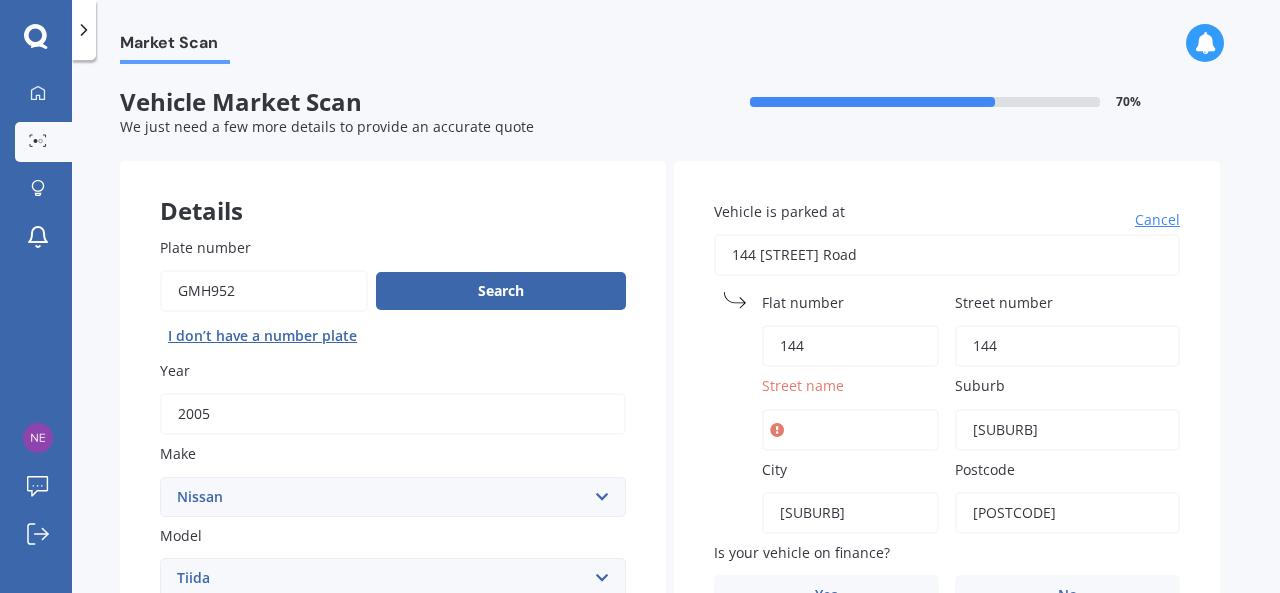 type 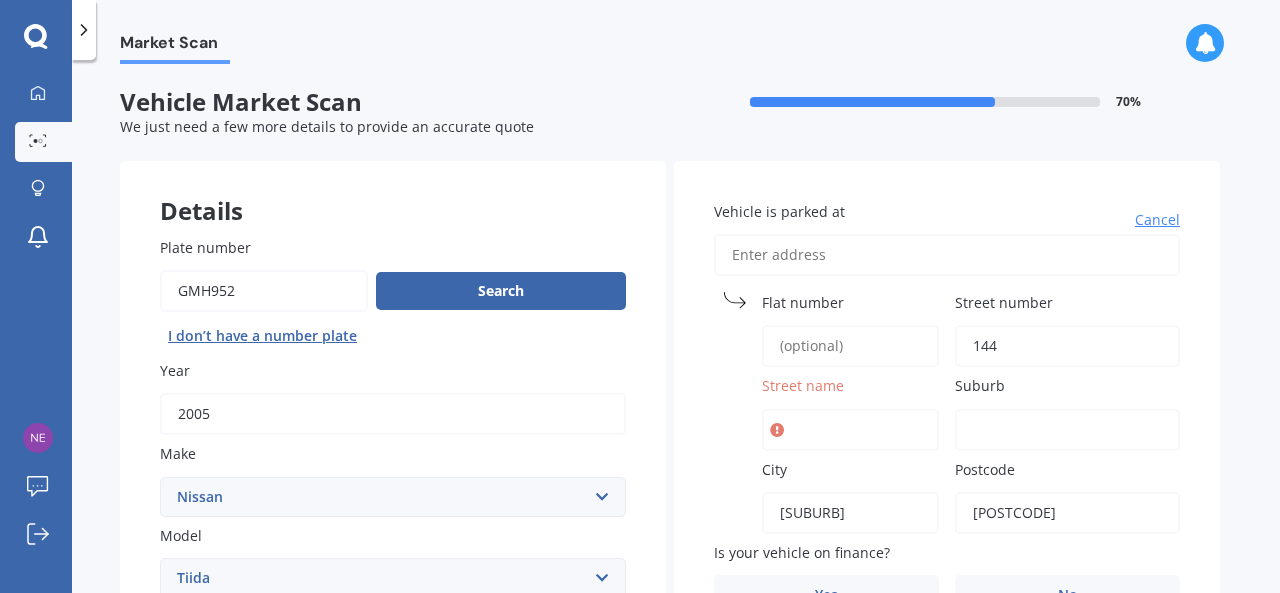type 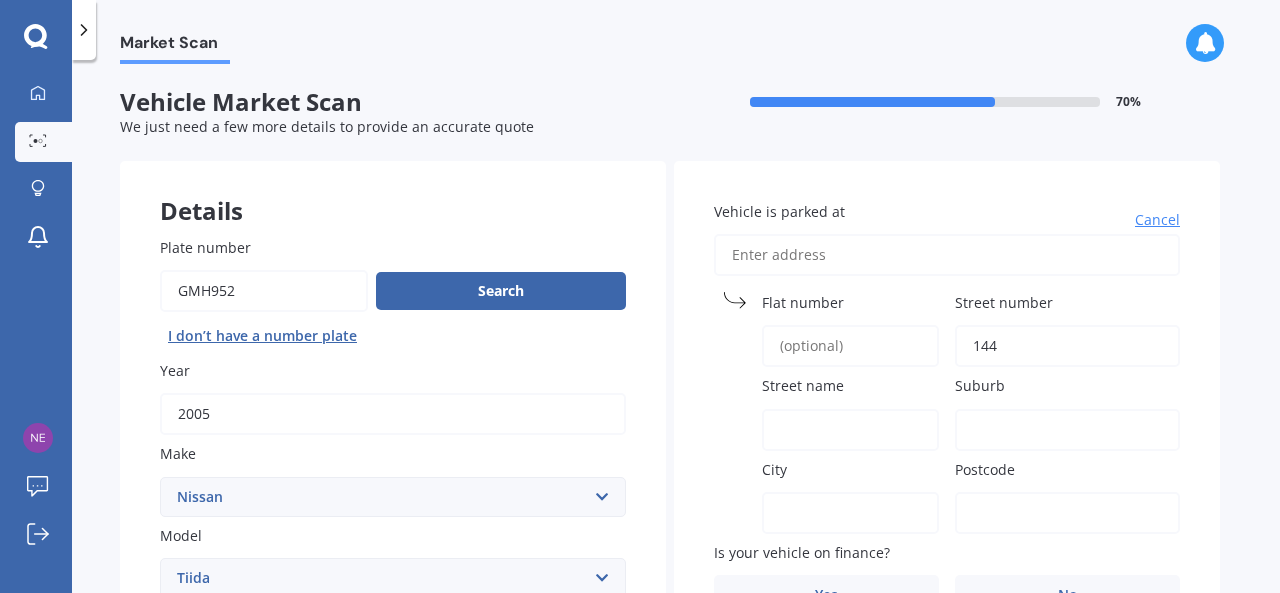 click on "Street name" at bounding box center [850, 430] 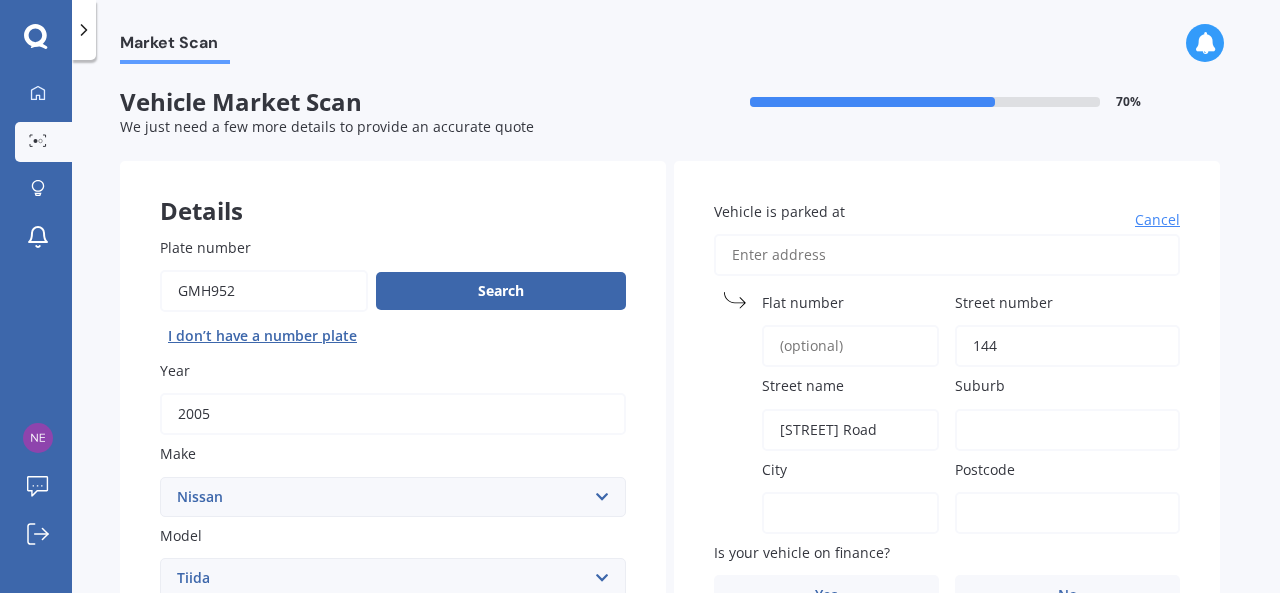 type on "[STREET] Road" 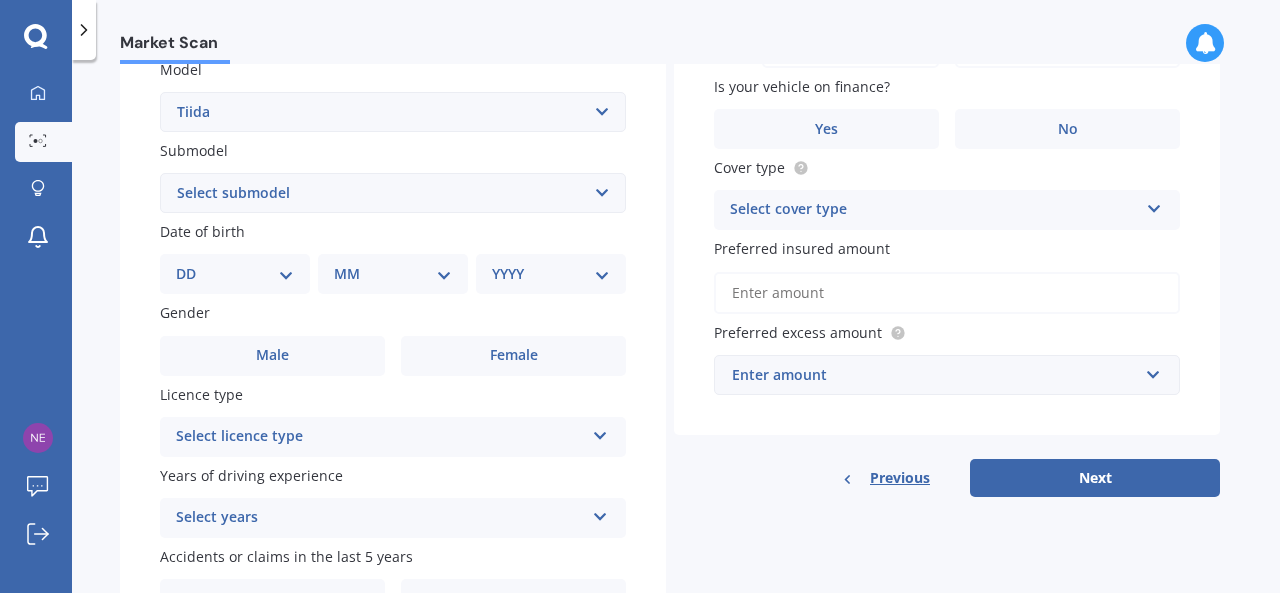 scroll, scrollTop: 584, scrollLeft: 0, axis: vertical 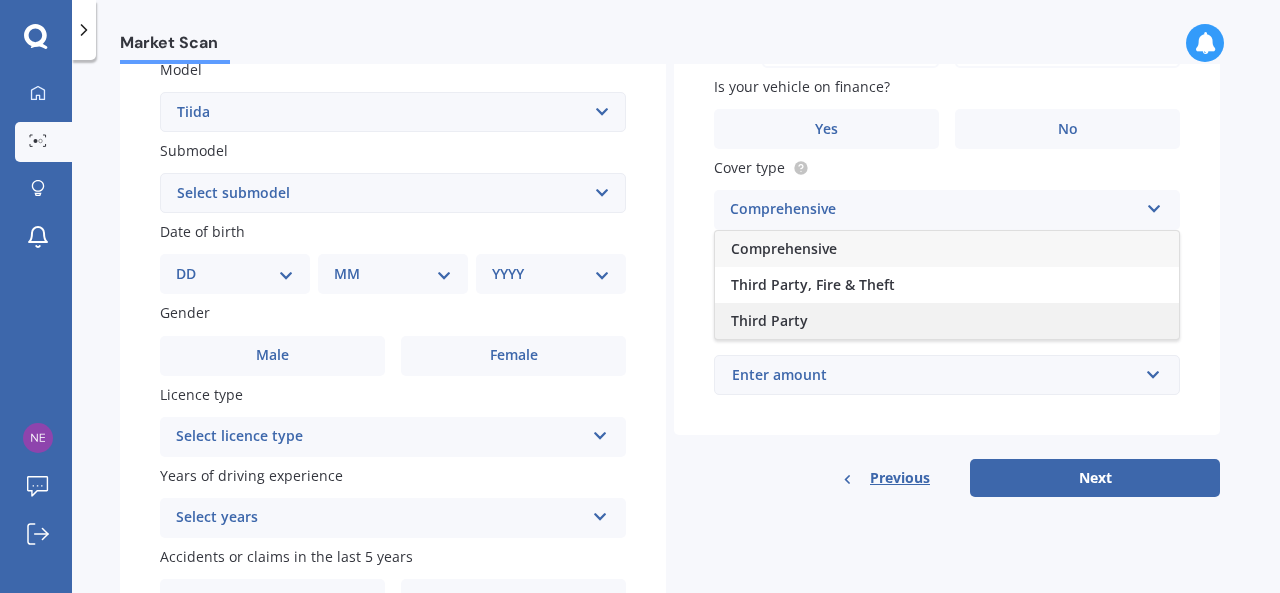 click on "Third Party" at bounding box center [769, 320] 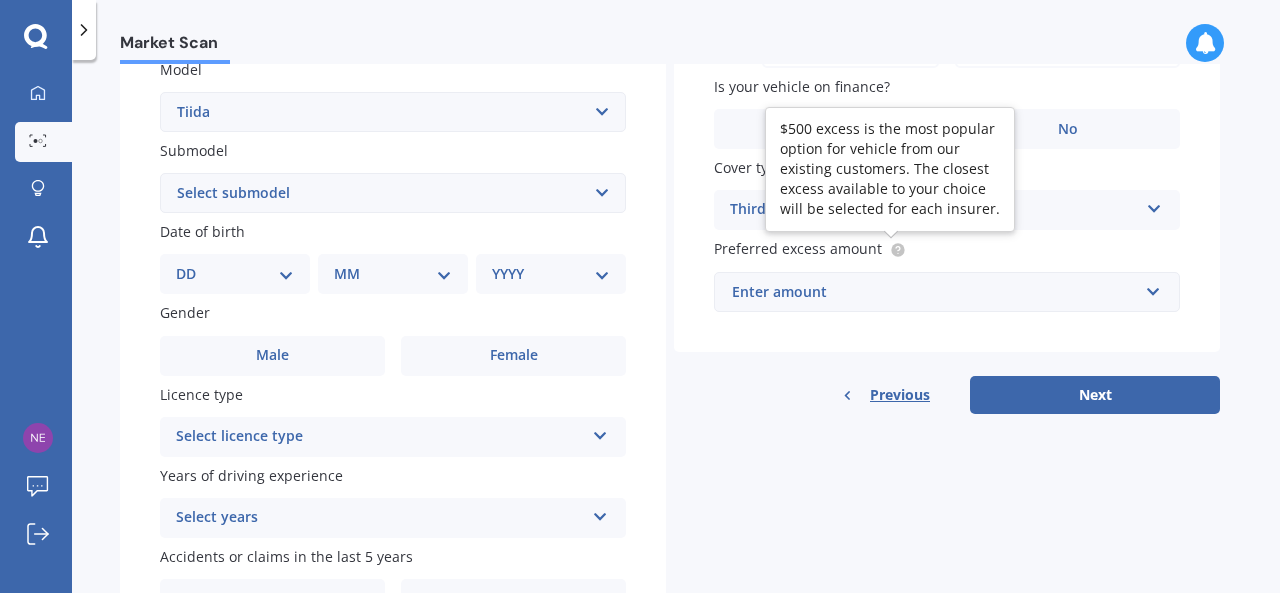 click 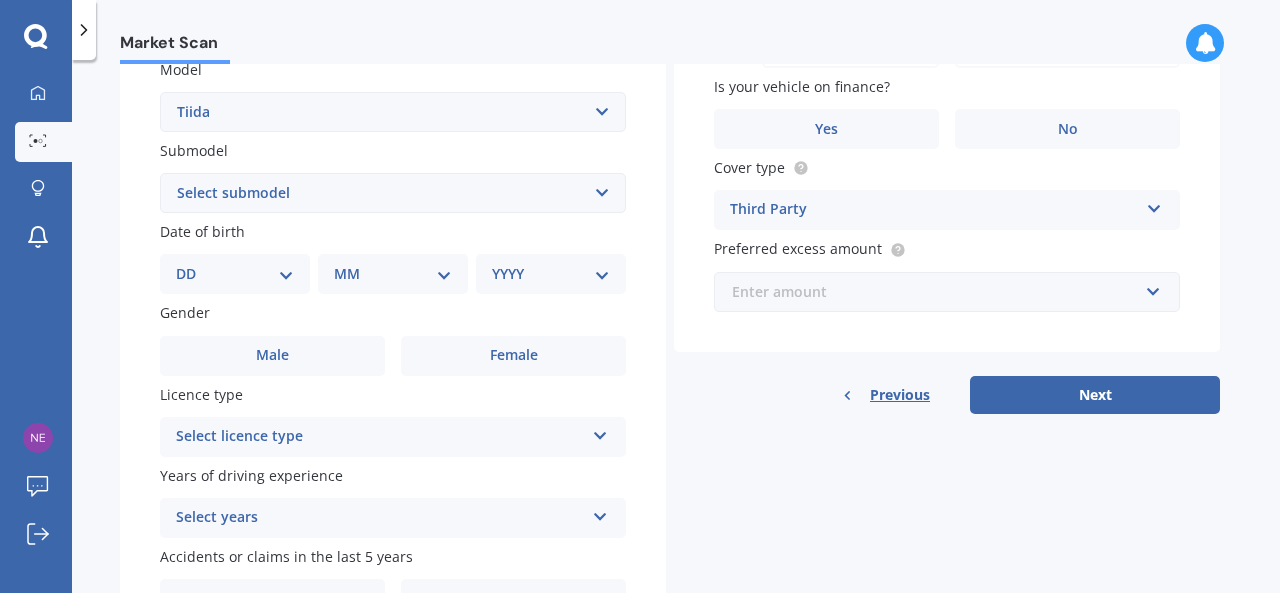 click at bounding box center [940, 292] 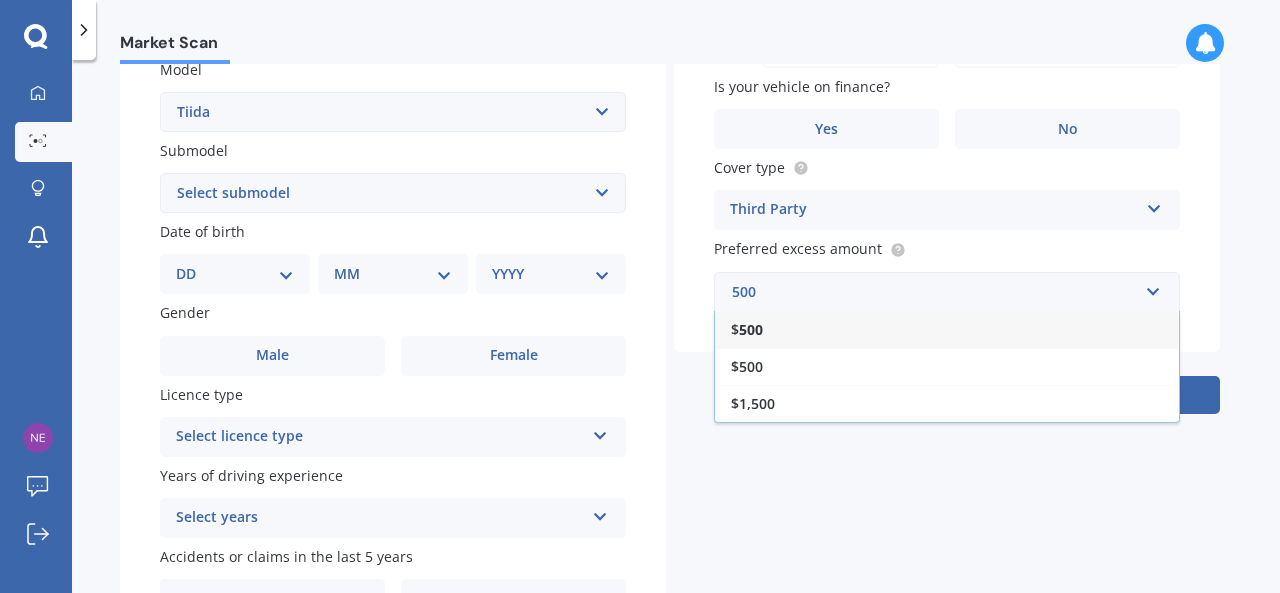 type on "500" 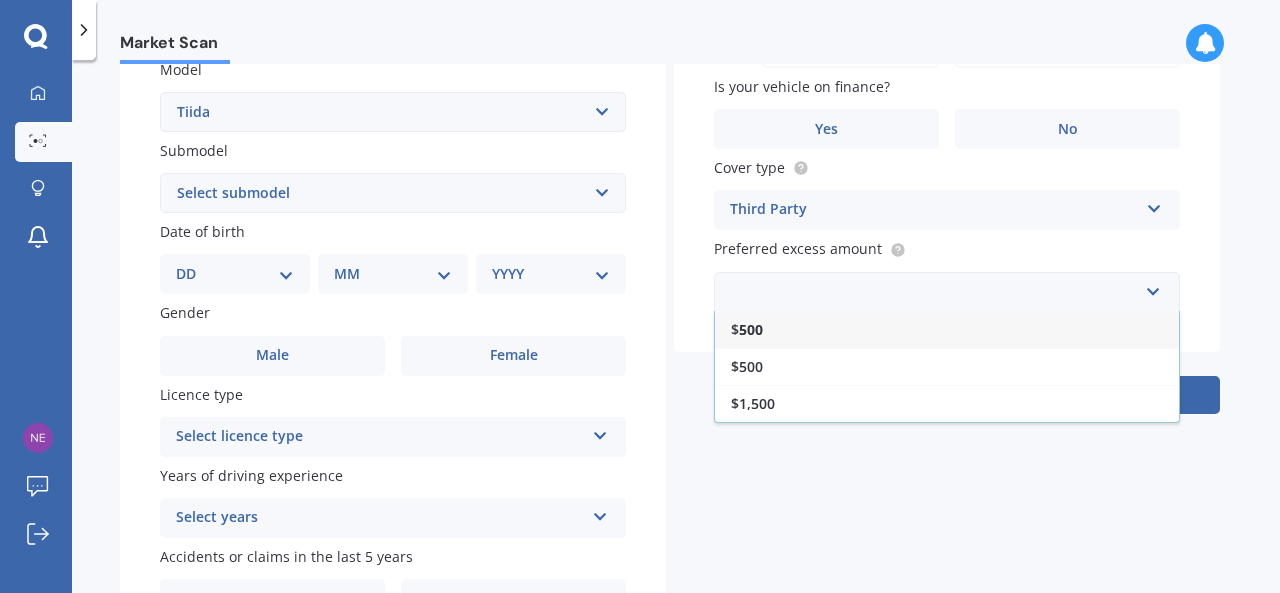 click on "Details Plate number Search I don’t have a number plate Year 2005 Make Select make AC ALFA ROMEO ASTON MARTIN AUDI AUSTIN BEDFORD Bentley BMW BYD CADILLAC CAN-AM CHERY CHEVROLET CHRYSLER Citroen CRUISEAIR CUPRA DAEWOO DAIHATSU DAIMLER DAMON DIAHATSU DODGE EXOCET FACTORY FIVE FERRARI FIAT Fiord FLEETWOOD FORD FOTON FRASER GEELY GENESIS GEORGIE BOY GMC GREAT WALL GWM HAVAL HILLMAN HINO HOLDEN HOLIDAY RAMBLER HONDA HUMMER HYUNDAI INFINITI ISUZU IVECO JAC JAECOO JAGUAR JEEP KGM KIA LADA LAMBORGHINI LANCIA LANDROVER LDV LEAPMOTOR LEXUS LINCOLN LOTUS LUNAR M.G M.G. MAHINDRA MASERATI MAZDA MCLAREN MERCEDES AMG Mercedes Benz MERCEDES-AMG MERCURY MINI Mitsubishi MORGAN MORRIS NEWMAR Nissan OMODA OPEL OXFORD PEUGEOT Plymouth Polestar PONTIAC PORSCHE PROTON RAM Range Rover Rayne RENAULT ROLLS ROYCE ROVER SAAB SATURN SEAT SHELBY SKODA SMART SSANGYONG SUBARU SUZUKI TATA TESLA TIFFIN Toyota TRIUMPH TVR Vauxhall VOLKSWAGEN VOLVO WESTFIELD WINNEBAGO ZX Model Select model 1200 180SX 200SX 300ZX 350Z 370Z Ad Altima ARIYA GTR" at bounding box center [670, 177] 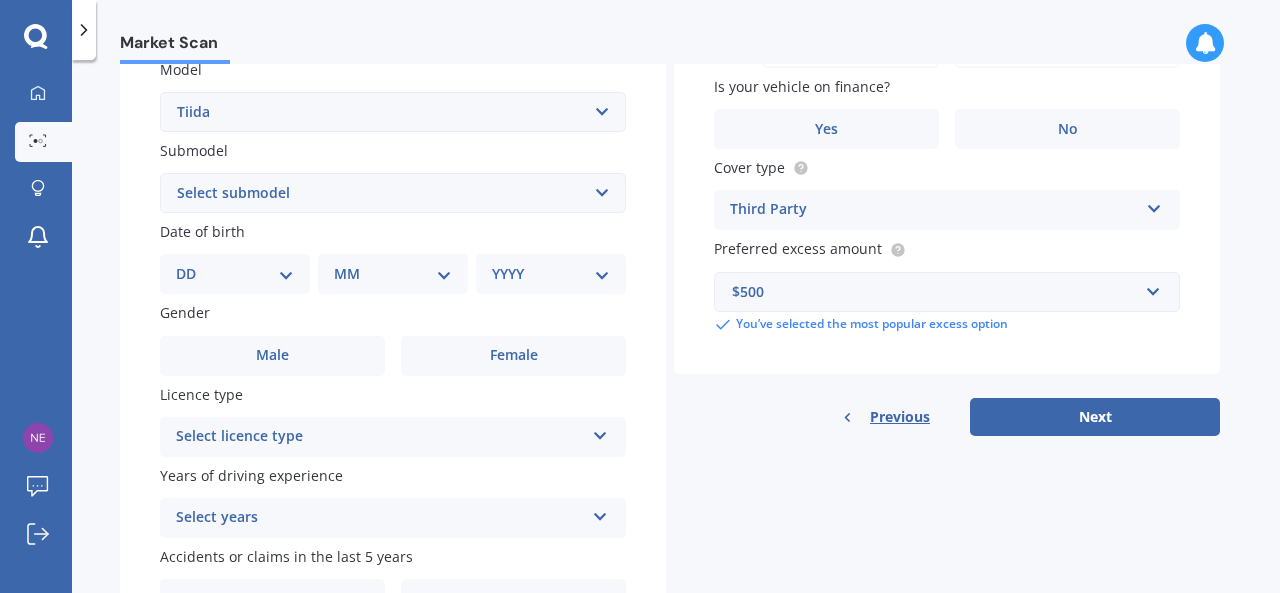 click on "Select submodel (All)" at bounding box center (393, 193) 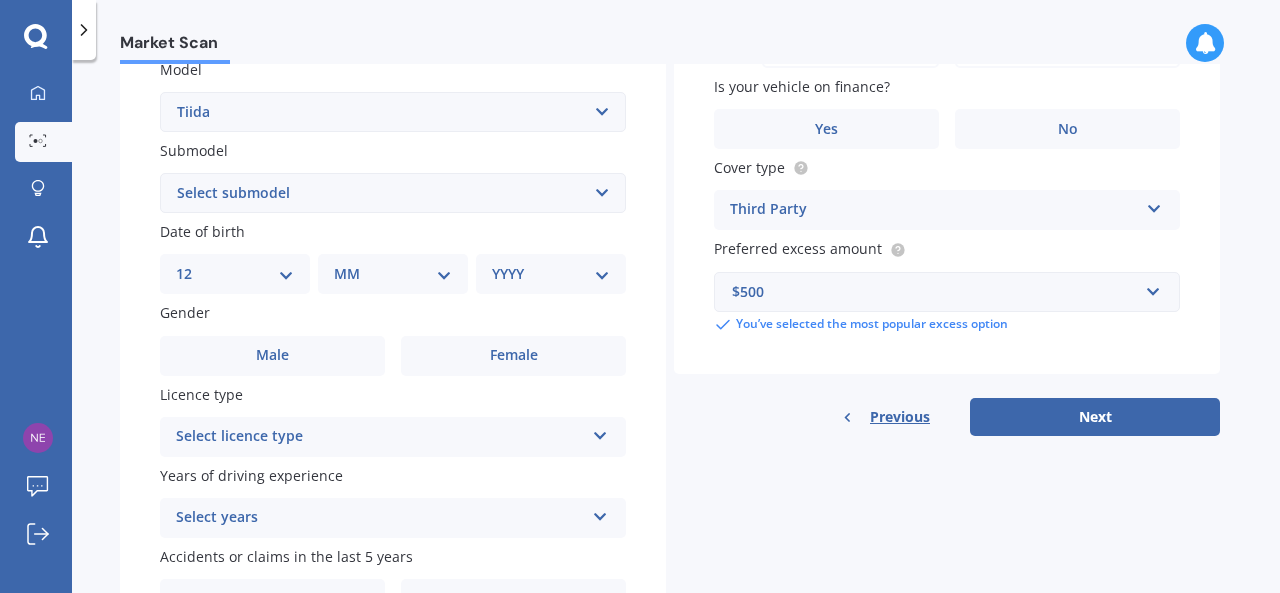 click on "DD 01 02 03 04 05 06 07 08 09 10 11 12 13 14 15 16 17 18 19 20 21 22 23 24 25 26 27 28 29 30 31" at bounding box center [235, 274] 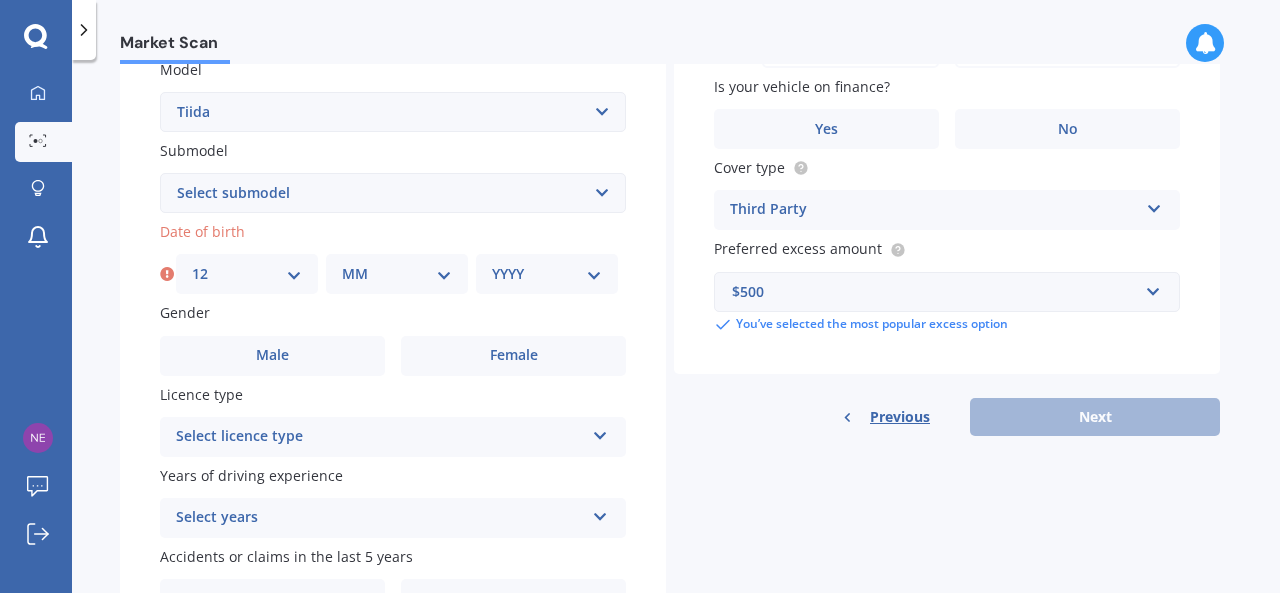 click on "DD 01 02 03 04 05 06 07 08 09 10 11 12 13 14 15 16 17 18 19 20 21 22 23 24 25 26 27 28 29 30 31" at bounding box center (247, 274) 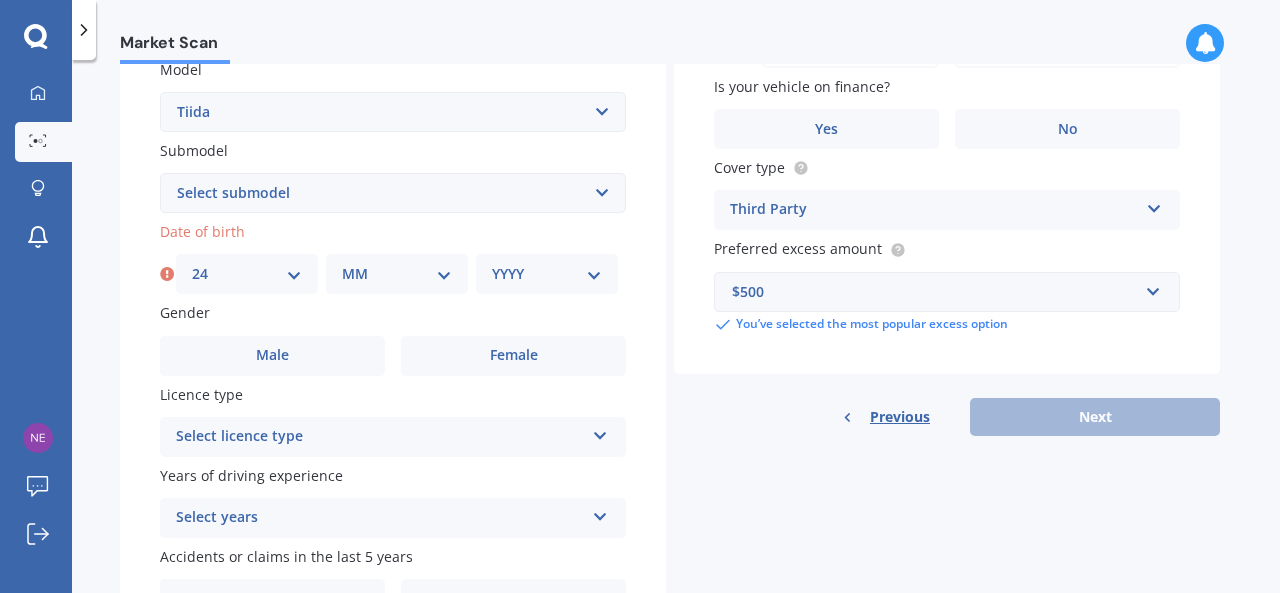click on "DD 01 02 03 04 05 06 07 08 09 10 11 12 13 14 15 16 17 18 19 20 21 22 23 24 25 26 27 28 29 30 31" at bounding box center (247, 274) 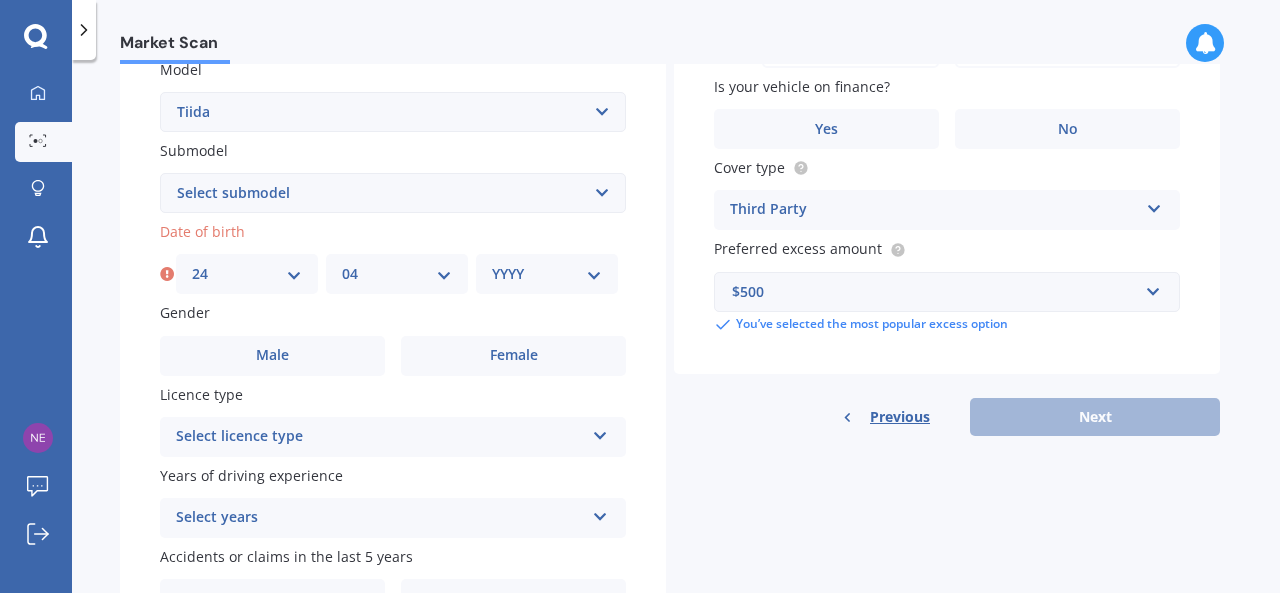 click on "MM 01 02 03 04 05 06 07 08 09 10 11 12" at bounding box center (397, 274) 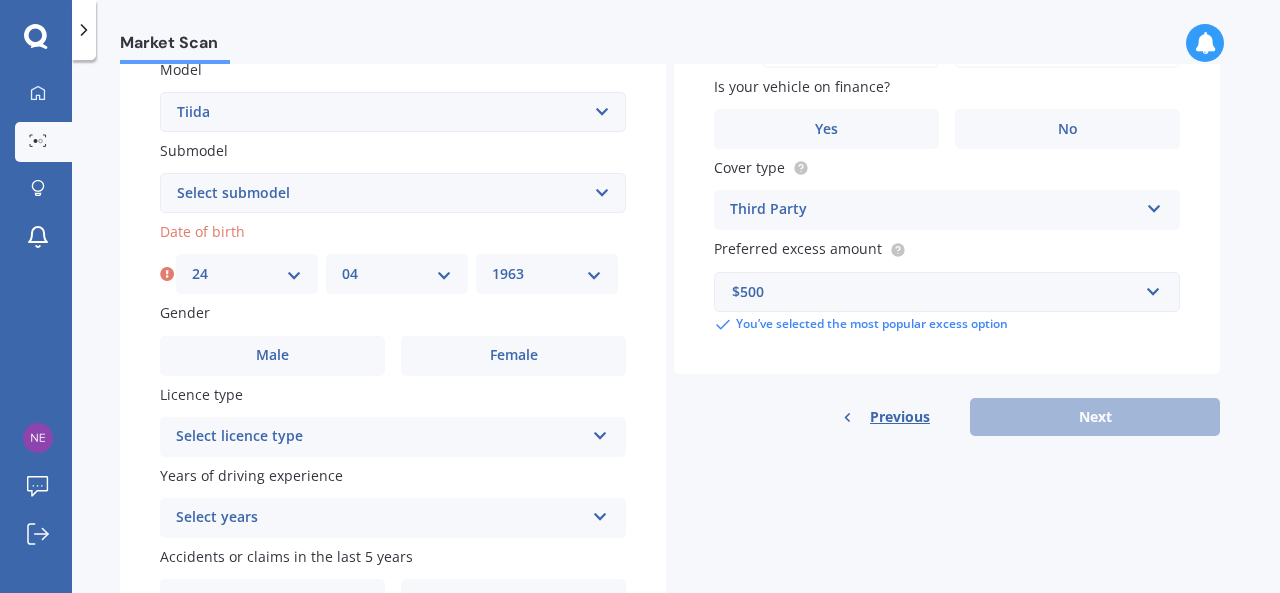 click on "YYYY 2025 2024 2023 2022 2021 2020 2019 2018 2017 2016 2015 2014 2013 2012 2011 2010 2009 2008 2007 2006 2005 2004 2003 2002 2001 2000 1999 1998 1997 1996 1995 1994 1993 1992 1991 1990 1989 1988 1987 1986 1985 1984 1983 1982 1981 1980 1979 1978 1977 1976 1975 1974 1973 1972 1971 1970 1969 1968 1967 1966 1965 1964 1963 1962 1961 1960 1959 1958 1957 1956 1955 1954 1953 1952 1951 1950 1949 1948 1947 1946 1945 1944 1943 1942 1941 1940 1939 1938 1937 1936 1935 1934 1933 1932 1931 1930 1929 1928 1927 1926" at bounding box center (547, 274) 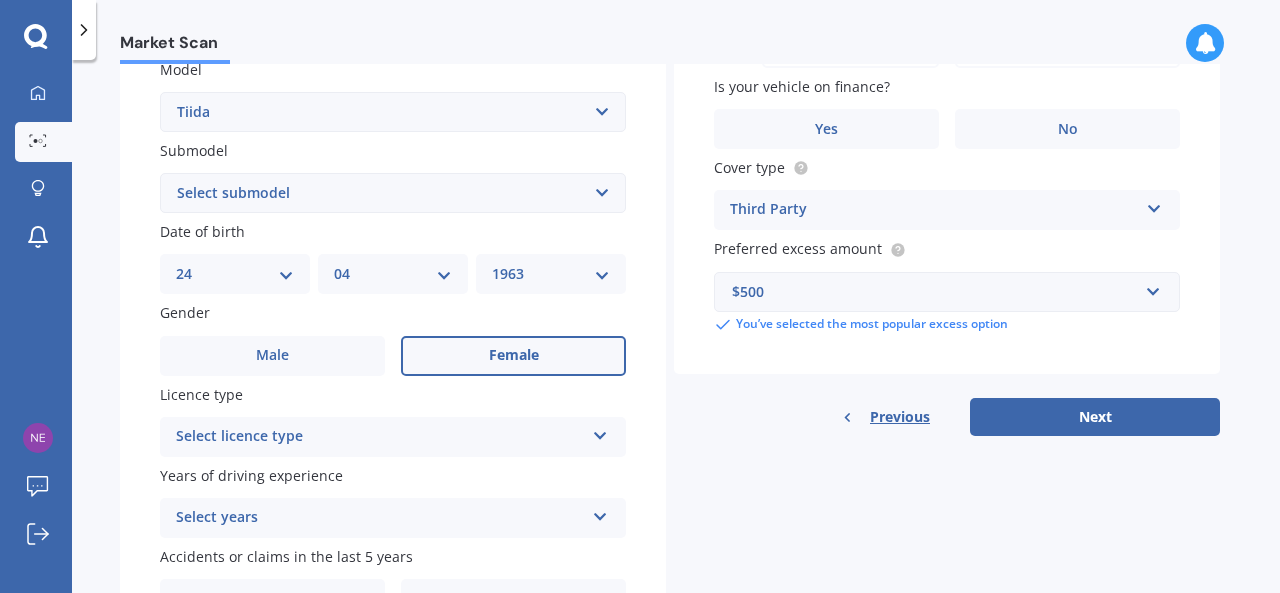 click on "Female" at bounding box center (514, 355) 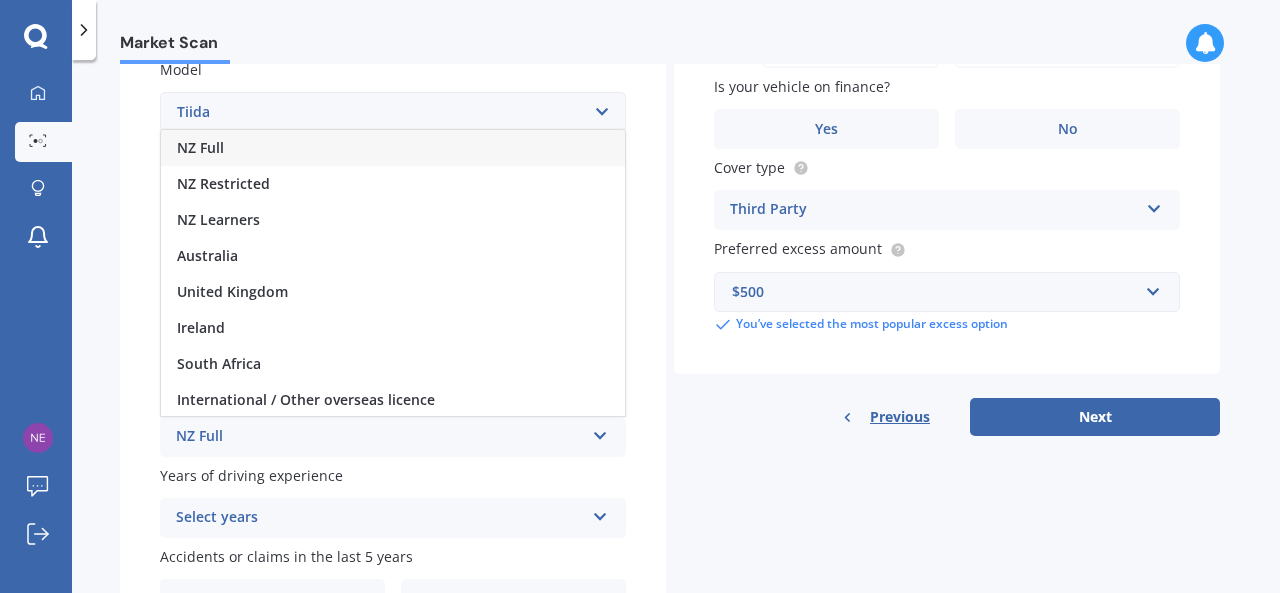 click on "NZ Full" at bounding box center (393, 148) 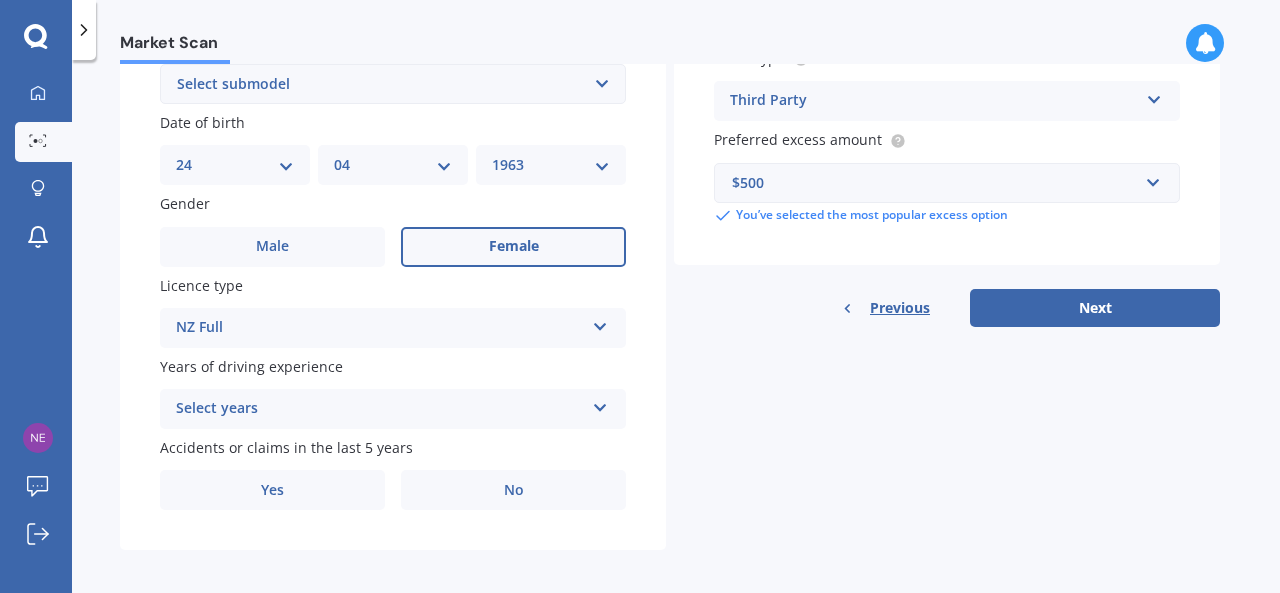 scroll, scrollTop: 584, scrollLeft: 0, axis: vertical 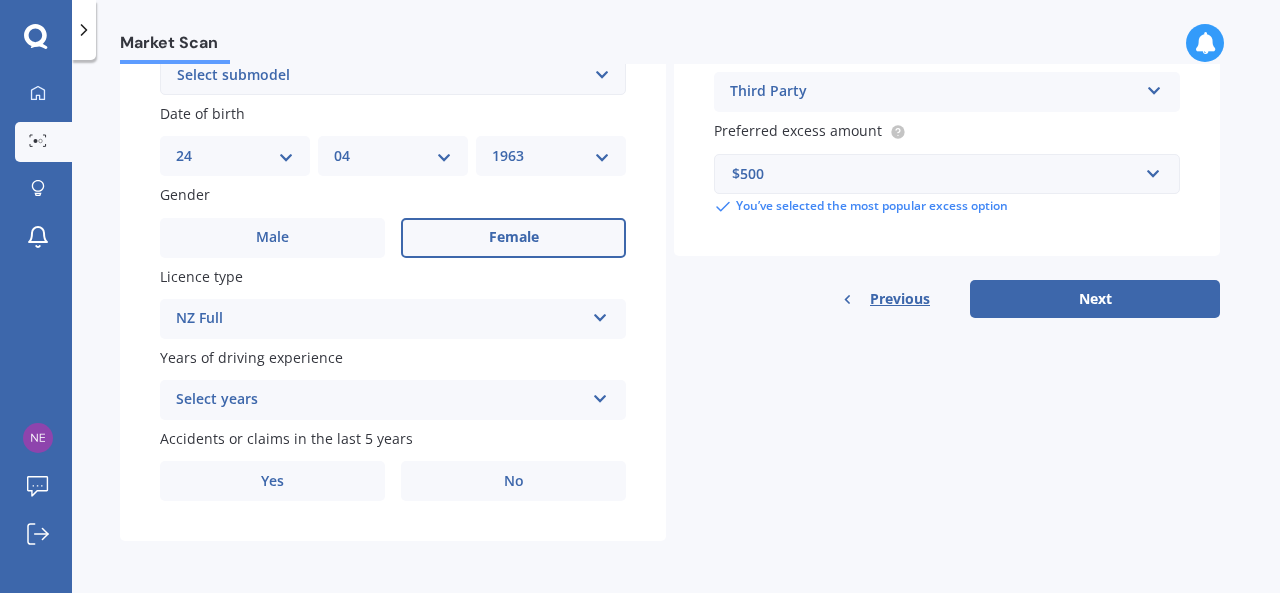 click at bounding box center (600, 395) 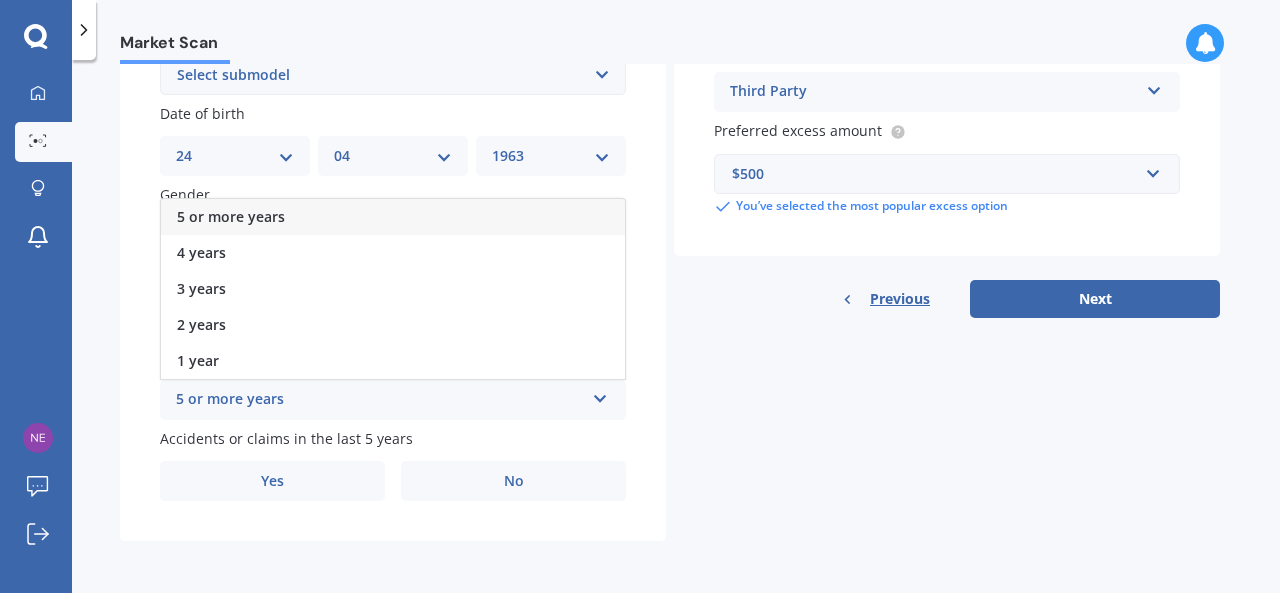 click on "5 or more years" at bounding box center [393, 217] 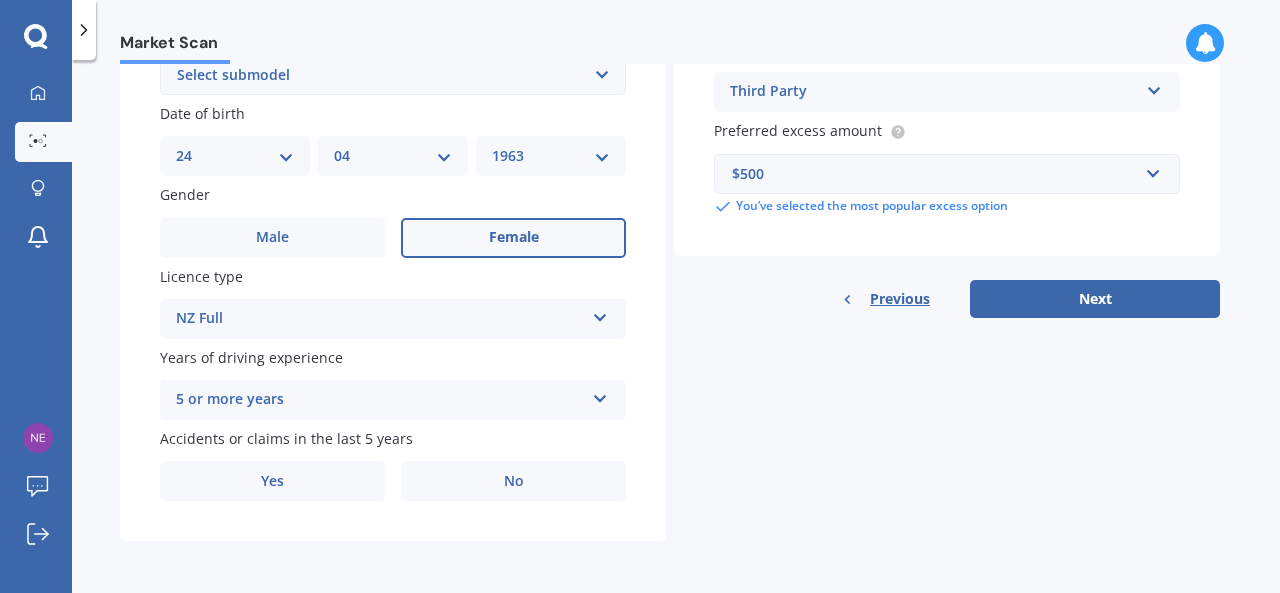 click at bounding box center (600, 395) 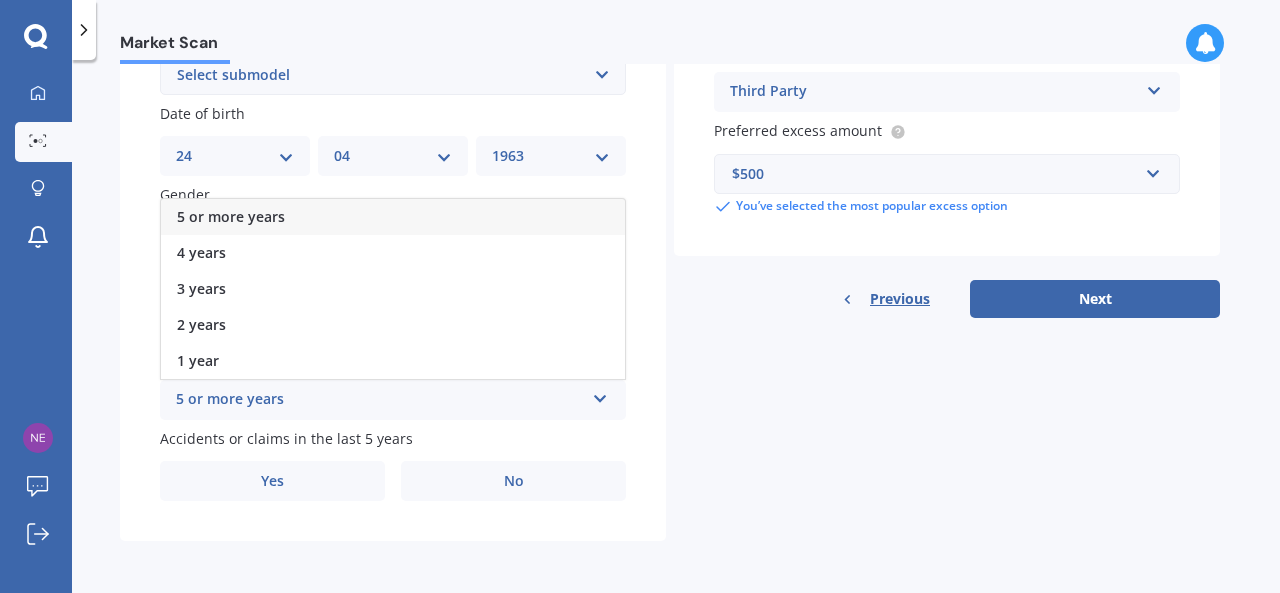 click on "5 or more years" at bounding box center (393, 217) 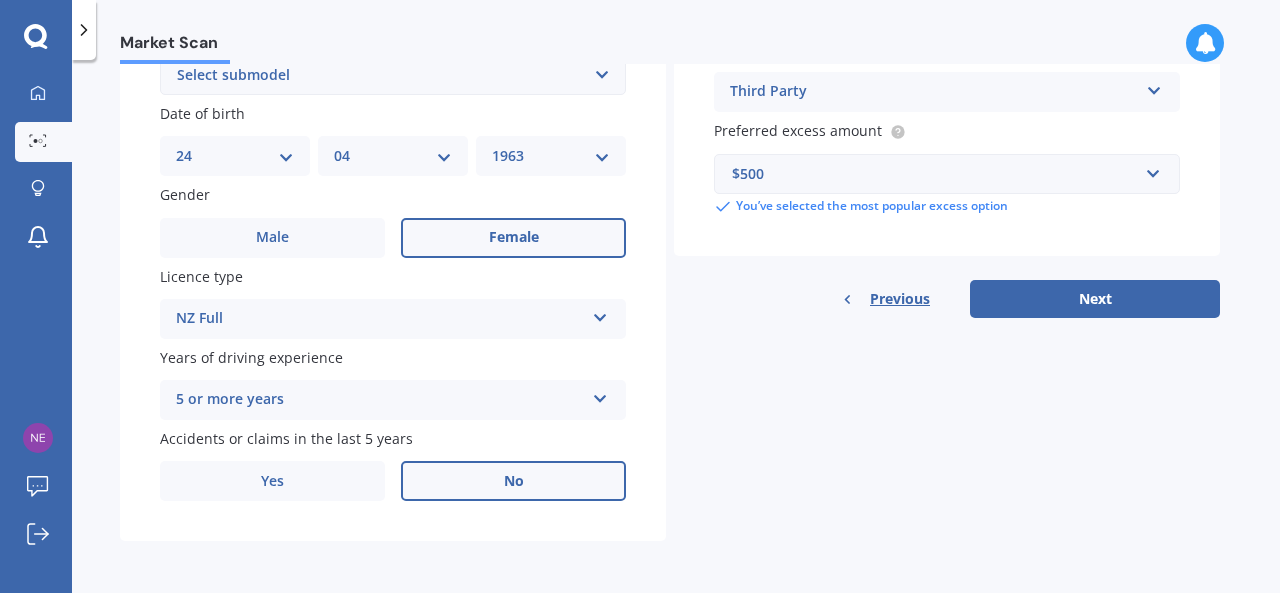 click on "No" at bounding box center [514, 481] 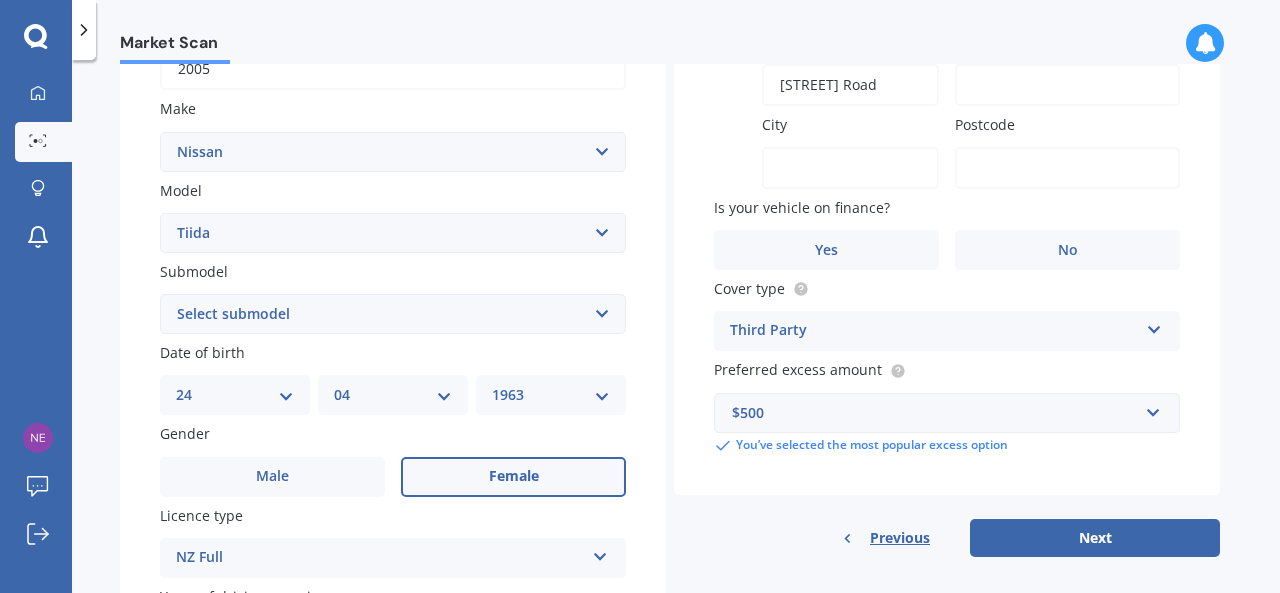 click on "Suburb" at bounding box center [1067, 85] 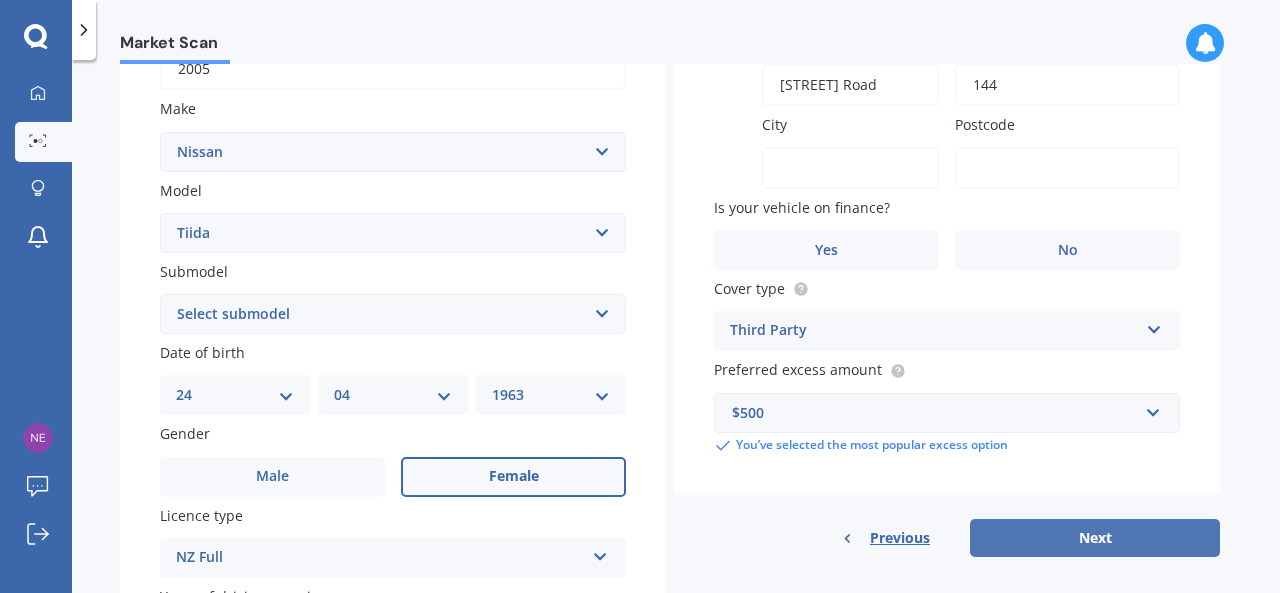 type on "144" 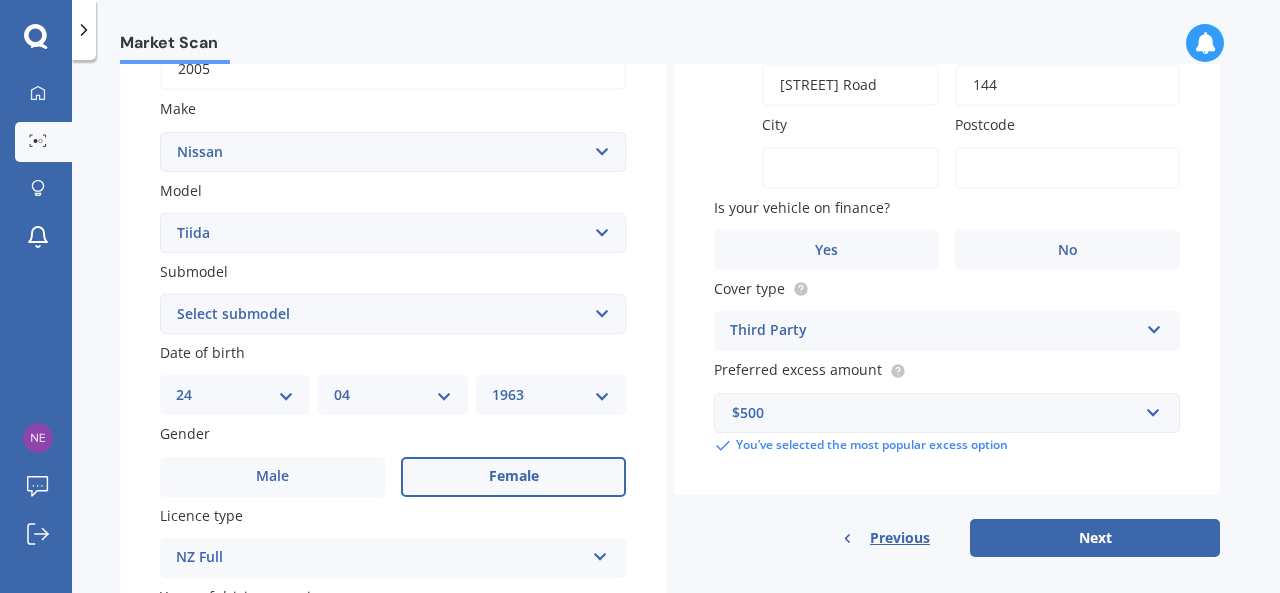click on "City" at bounding box center (850, 168) 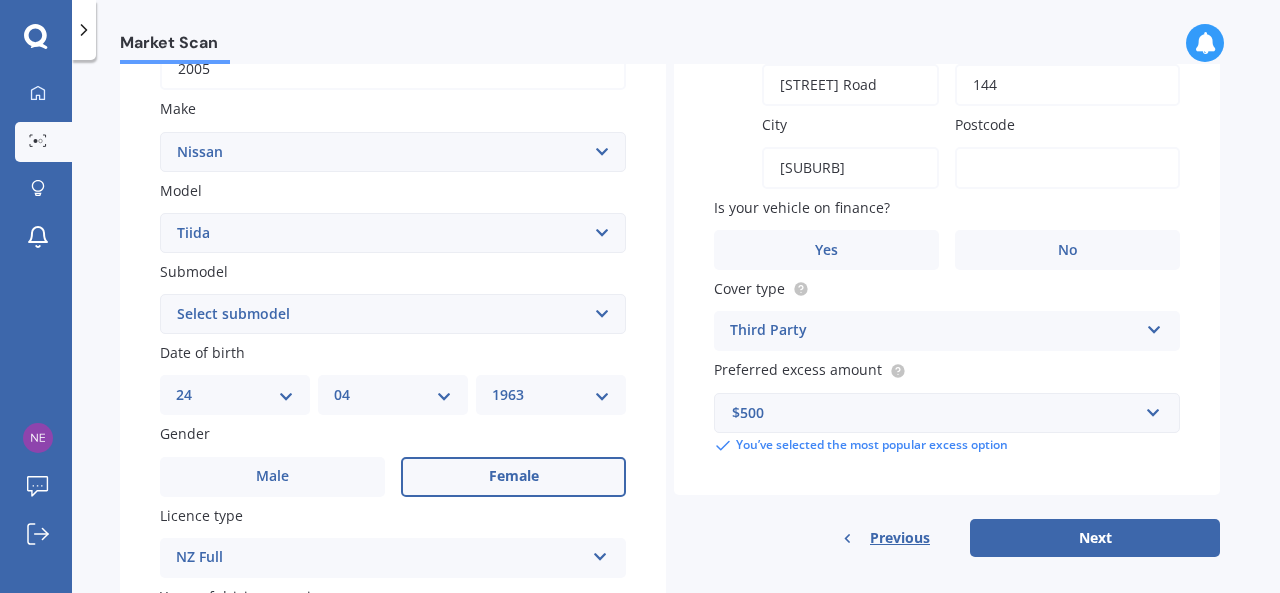 type on "144 [STREET] Road" 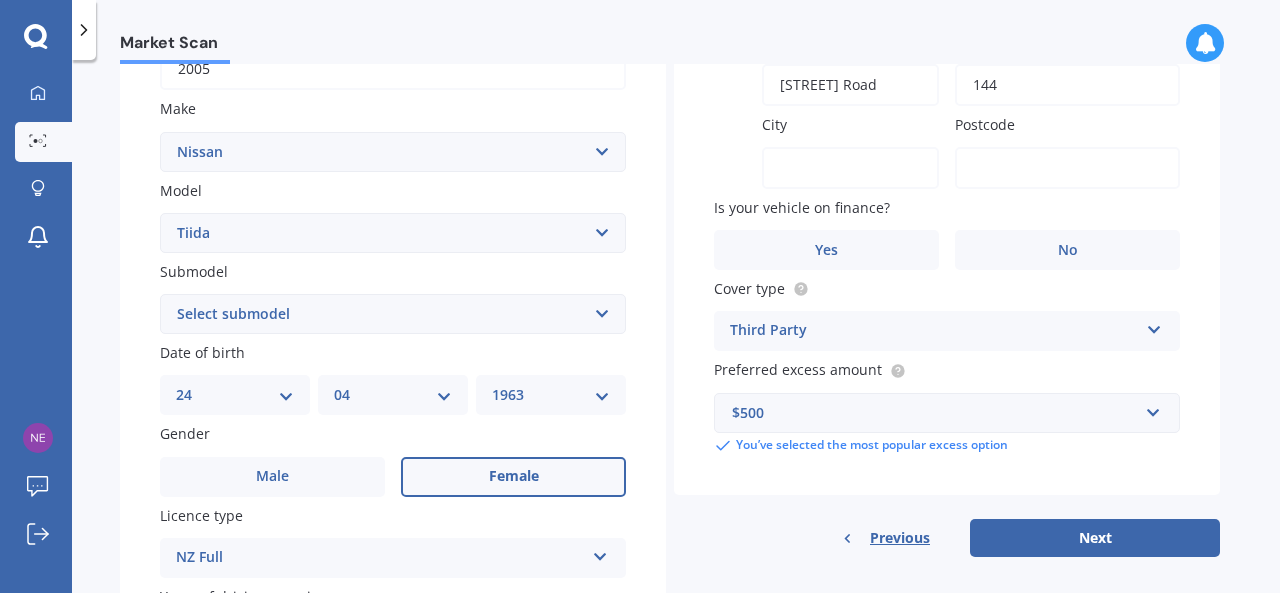 type on "144" 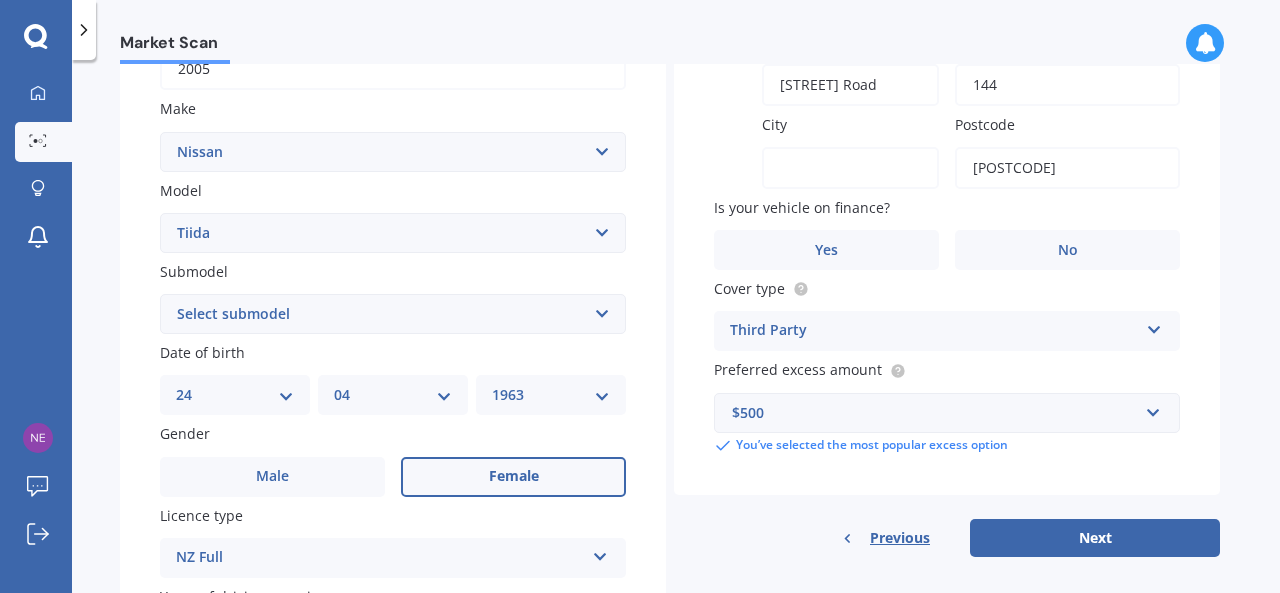 type 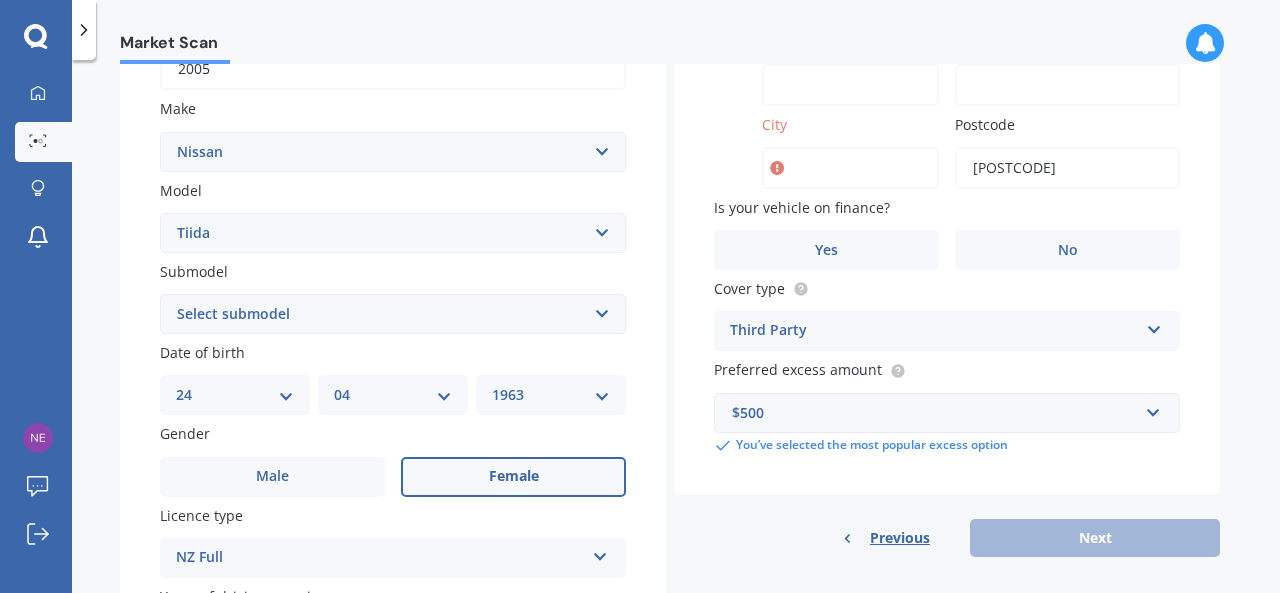 click on "Is your vehicle on finance?" at bounding box center [802, 207] 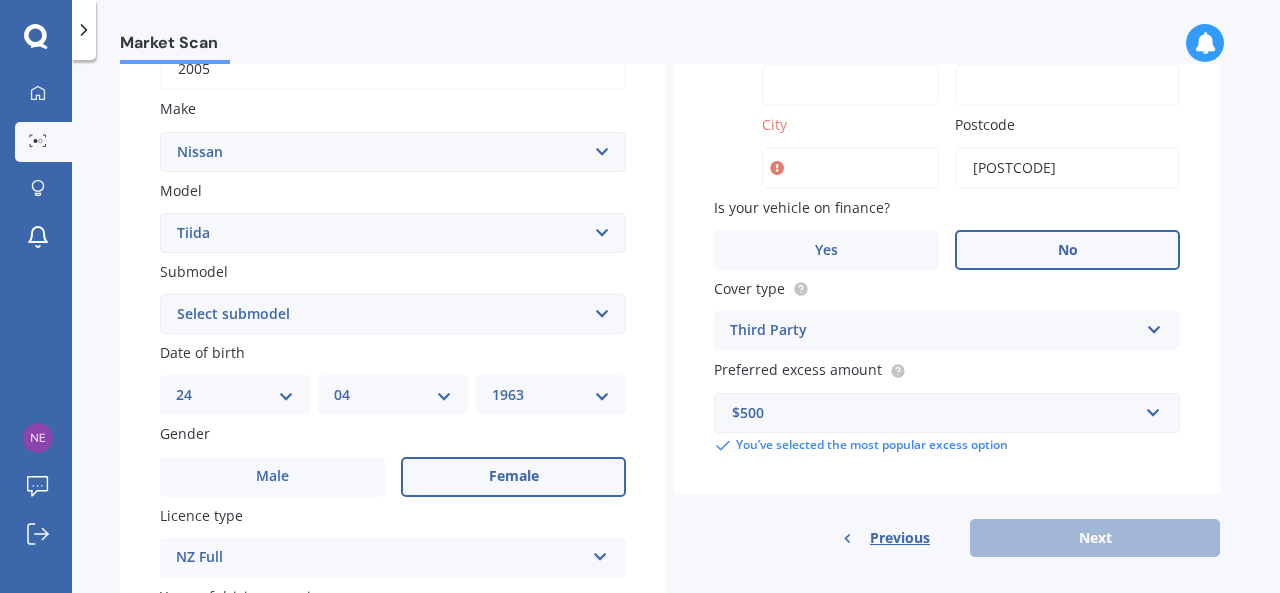click on "No" at bounding box center (1068, 250) 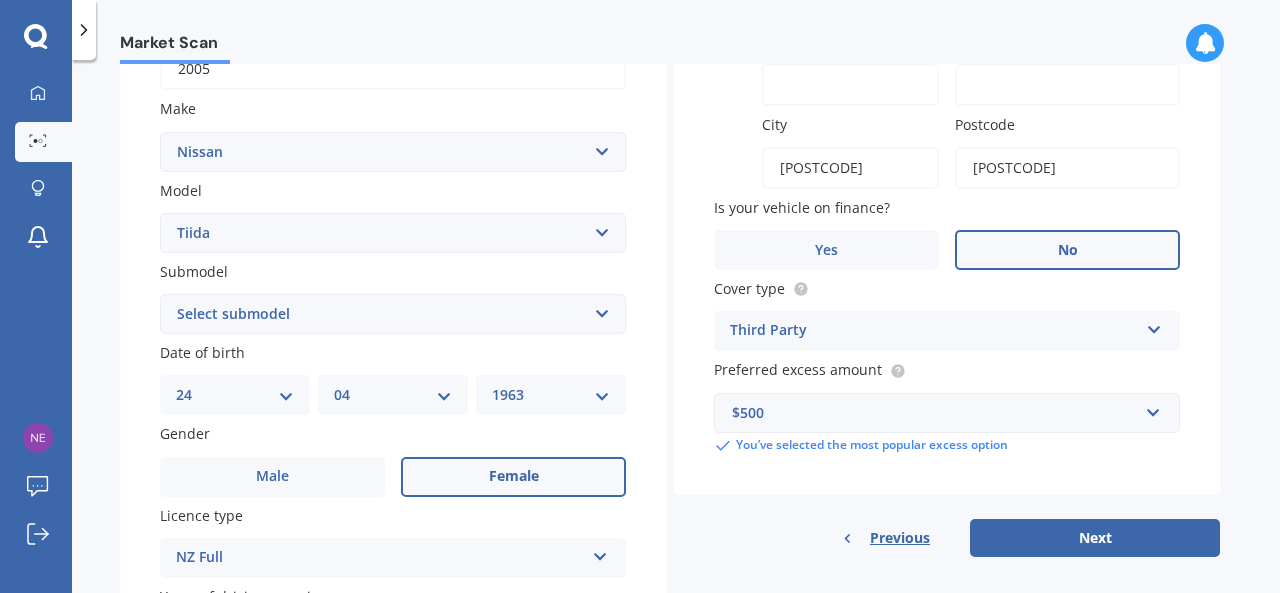 type on "[POSTCODE]" 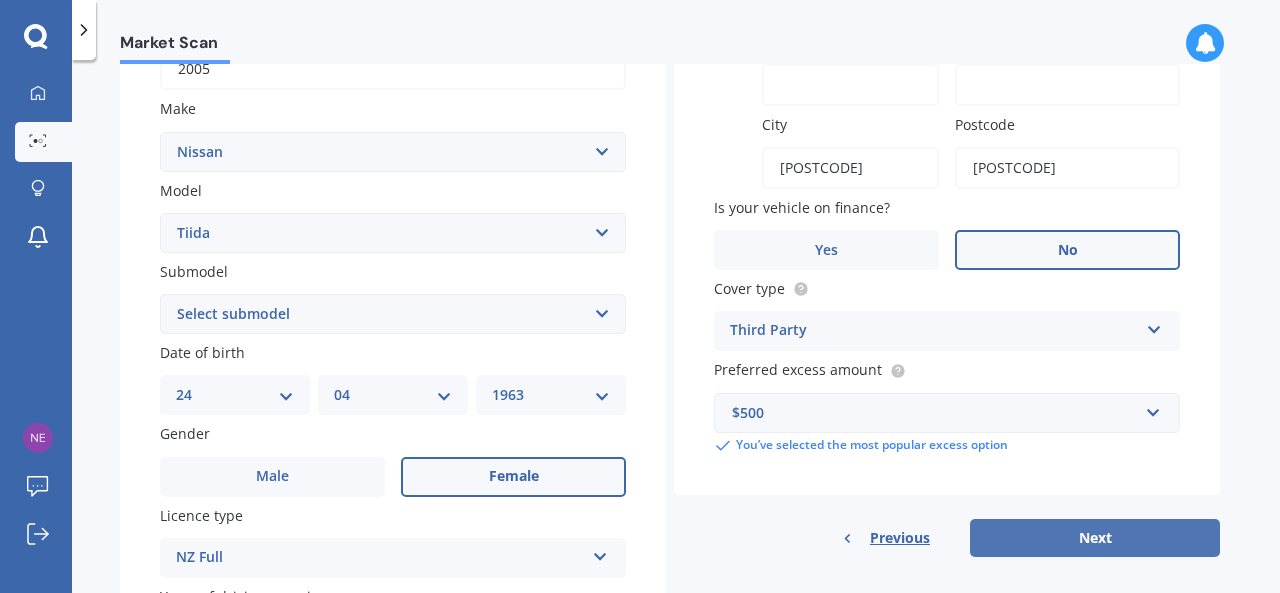 click on "Next" at bounding box center (1095, 538) 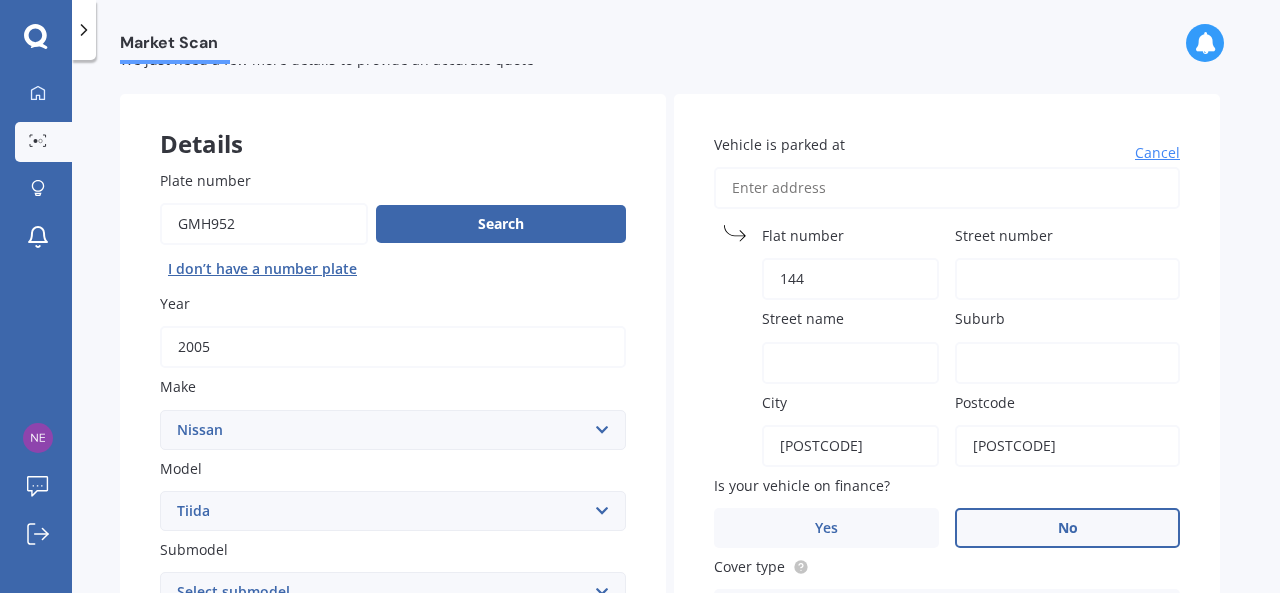 scroll, scrollTop: 62, scrollLeft: 0, axis: vertical 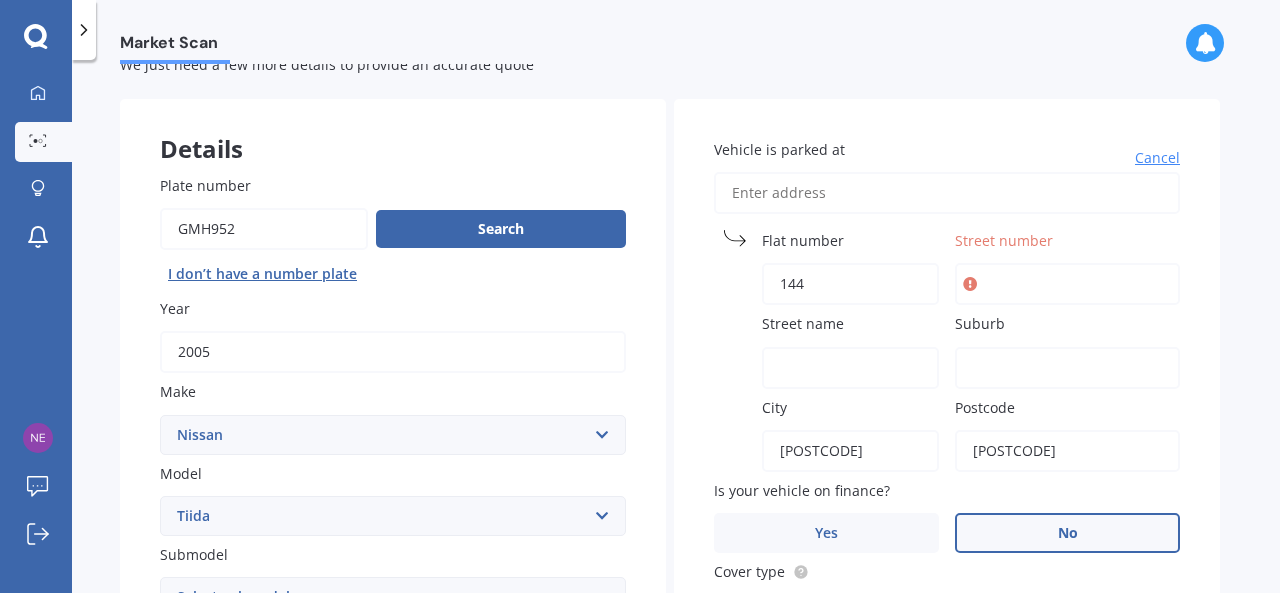 click on "144" at bounding box center [850, 284] 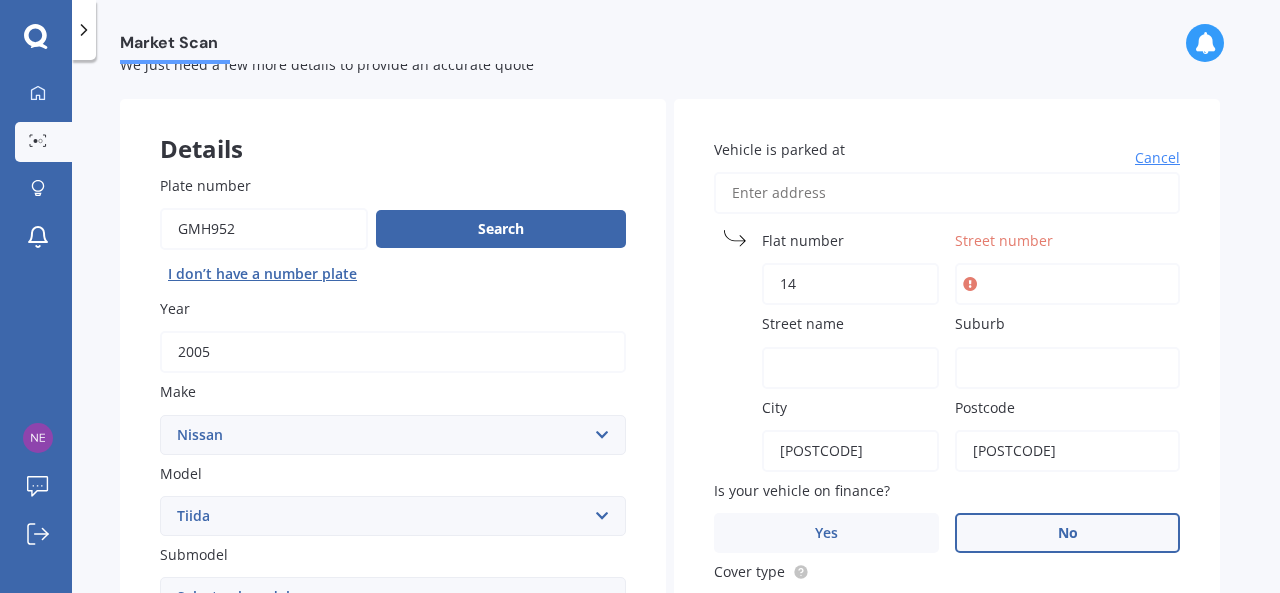 type on "1" 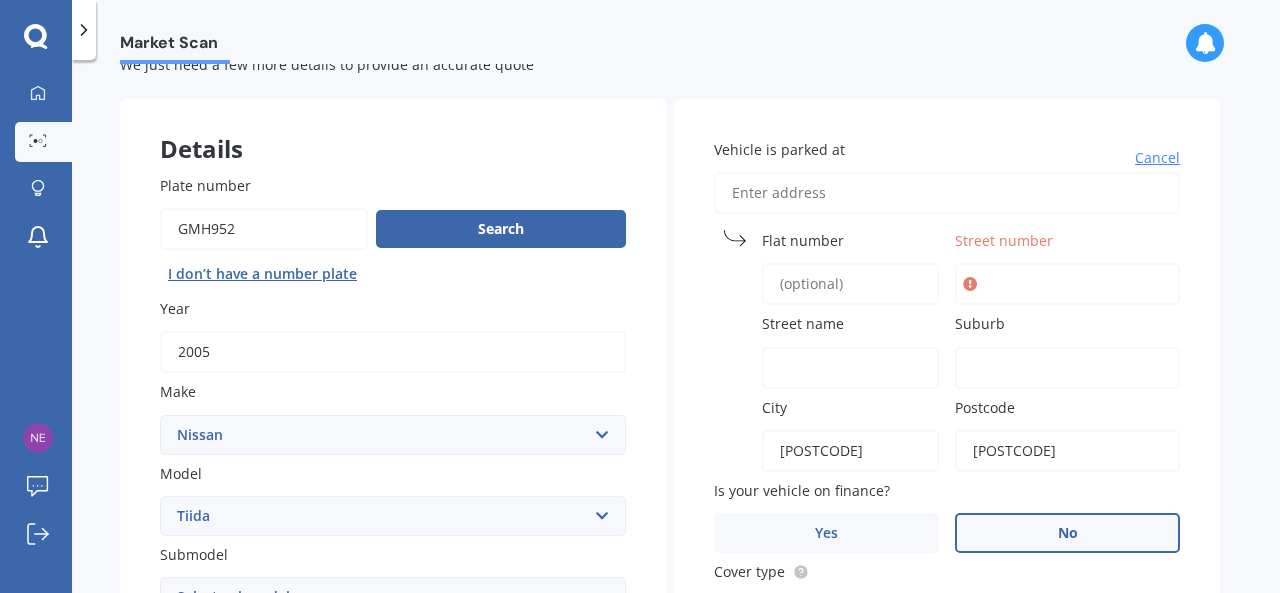 type 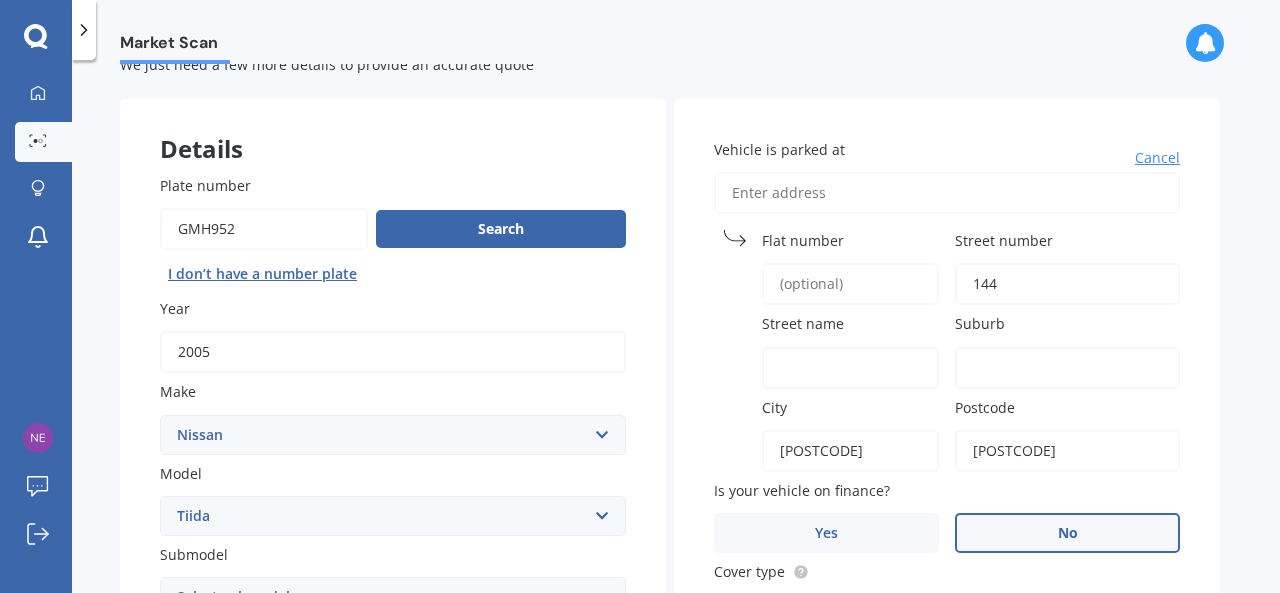 type on "144" 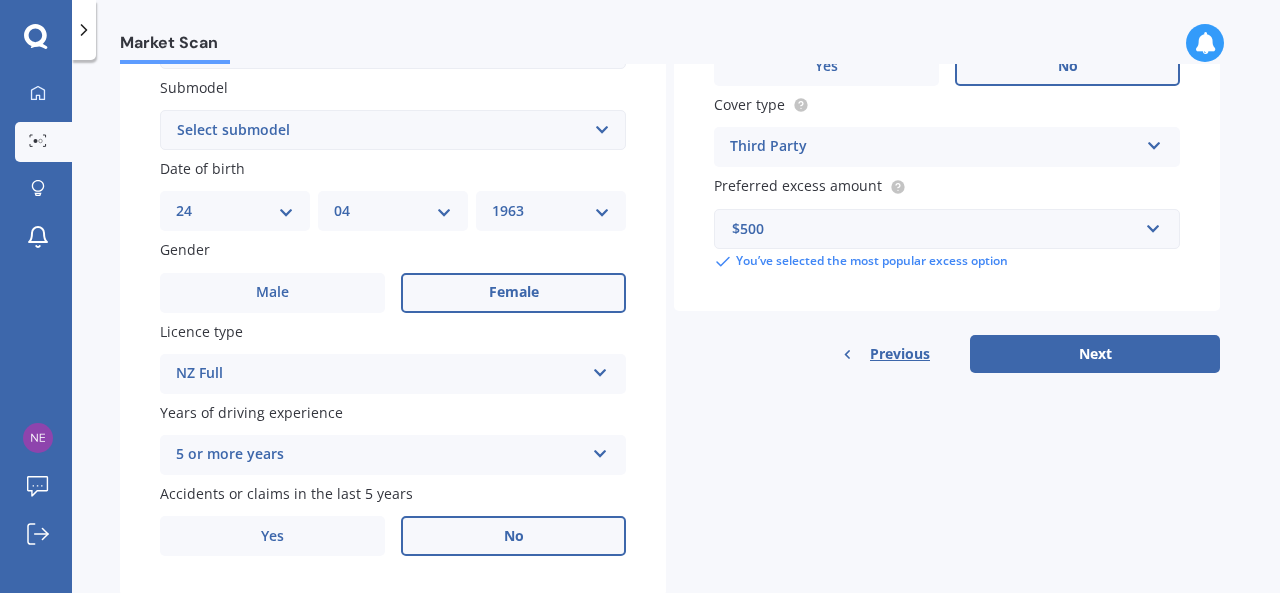 scroll, scrollTop: 584, scrollLeft: 0, axis: vertical 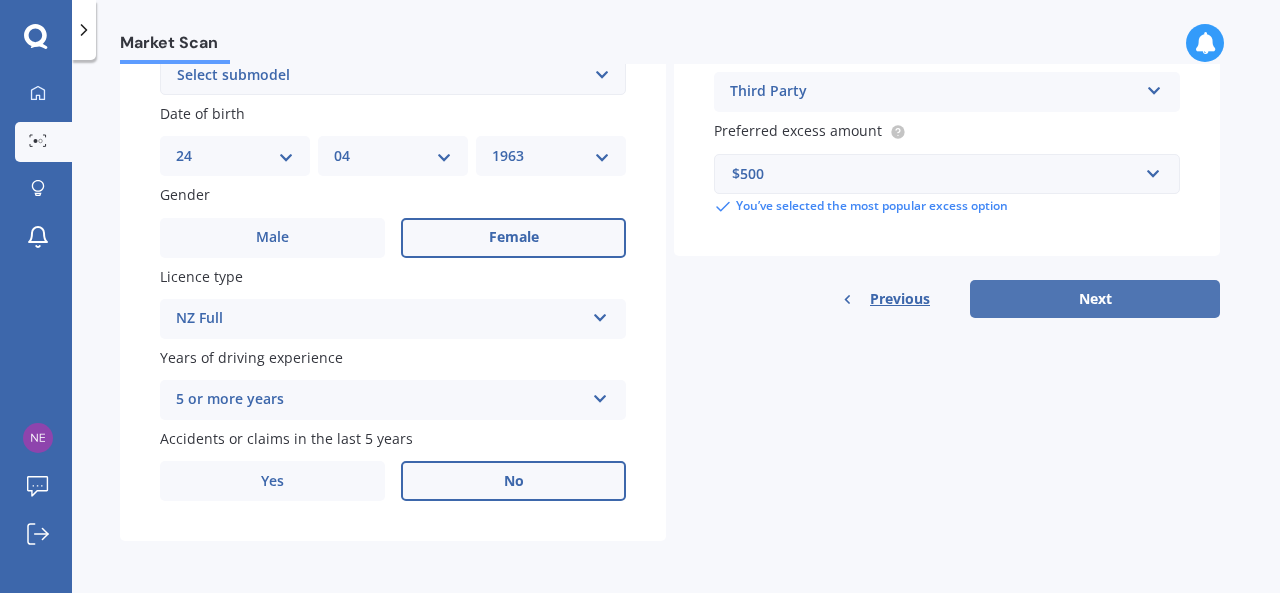 click on "Next" at bounding box center [1095, 299] 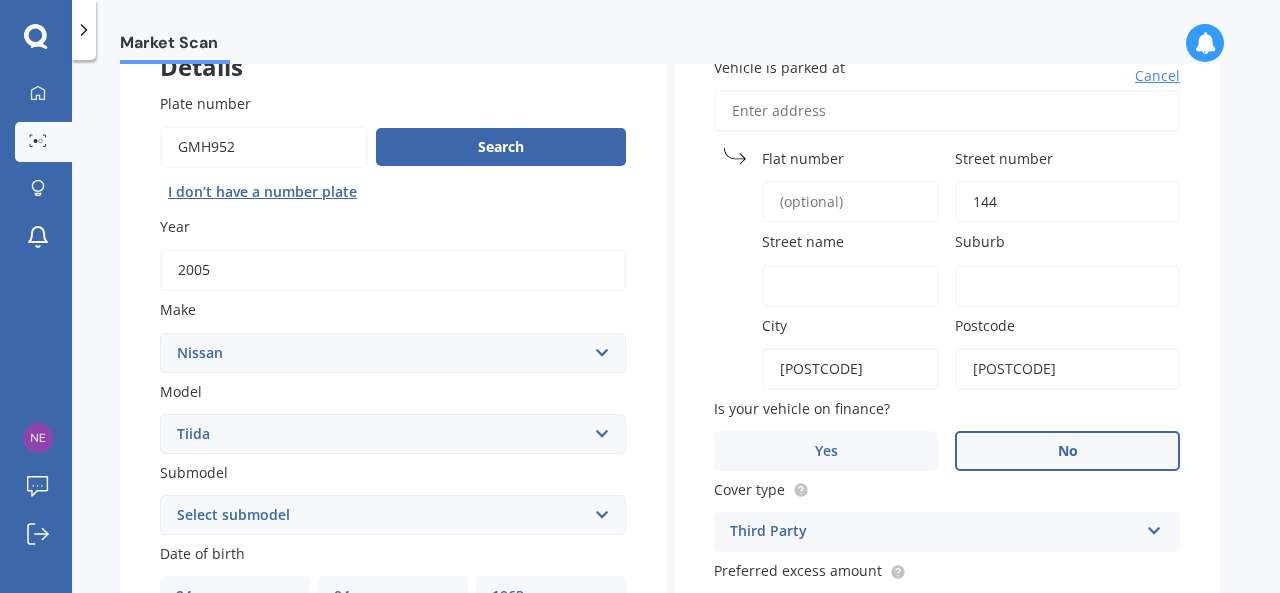 scroll, scrollTop: 100, scrollLeft: 0, axis: vertical 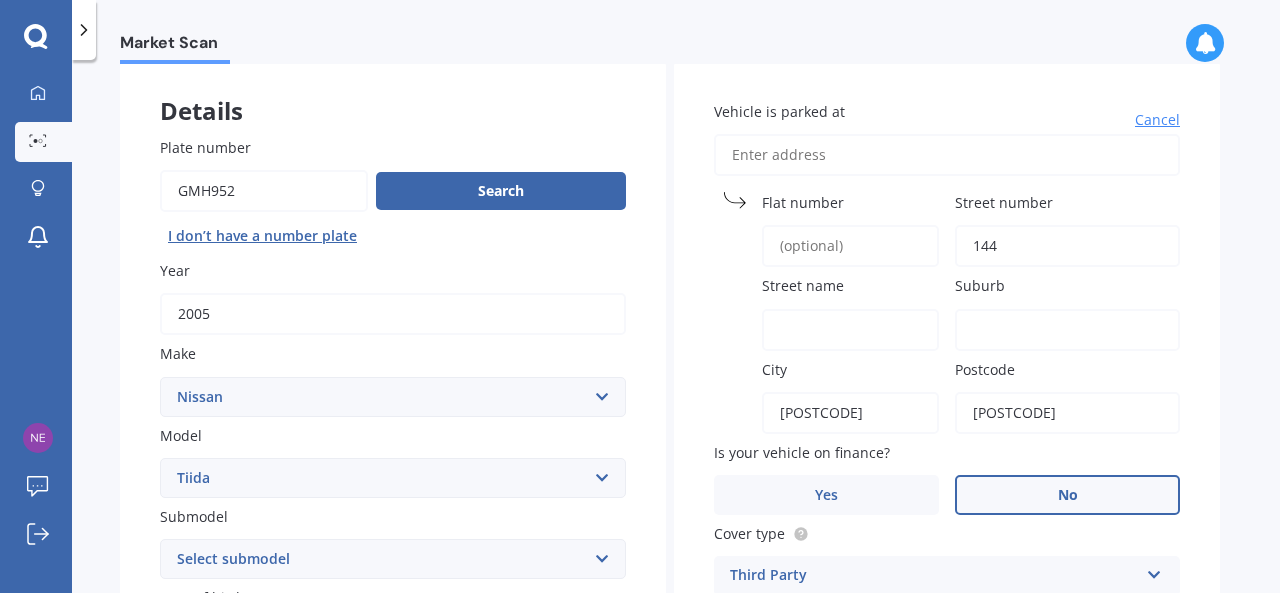 click on "Street name" at bounding box center (850, 330) 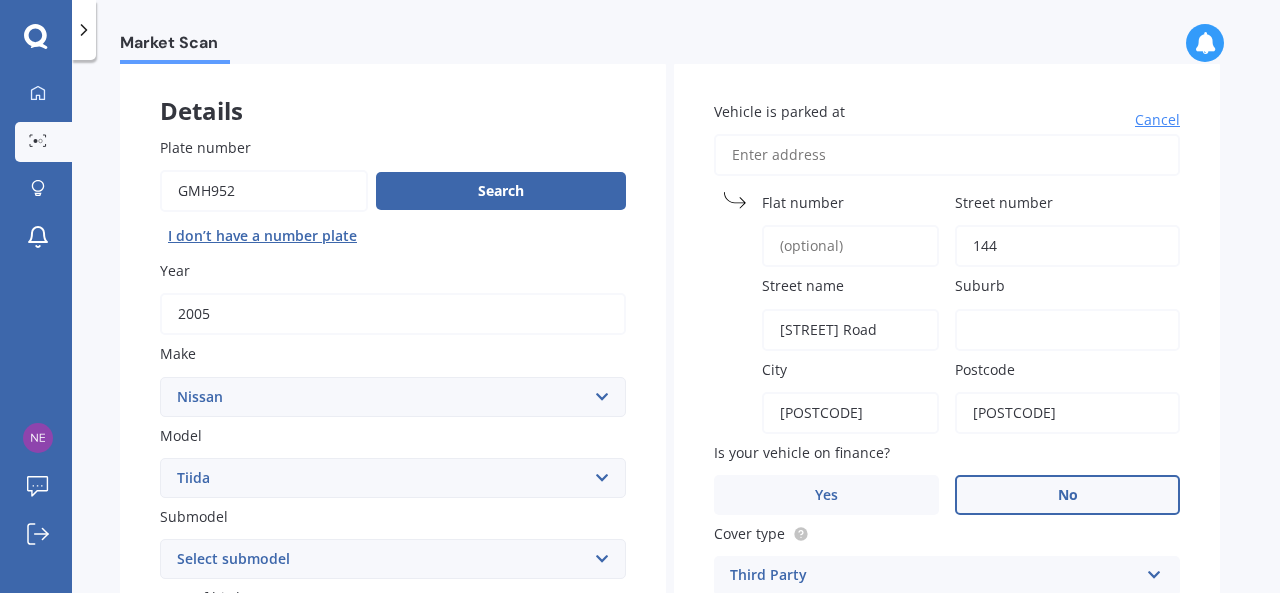 type on "[STREET] Road" 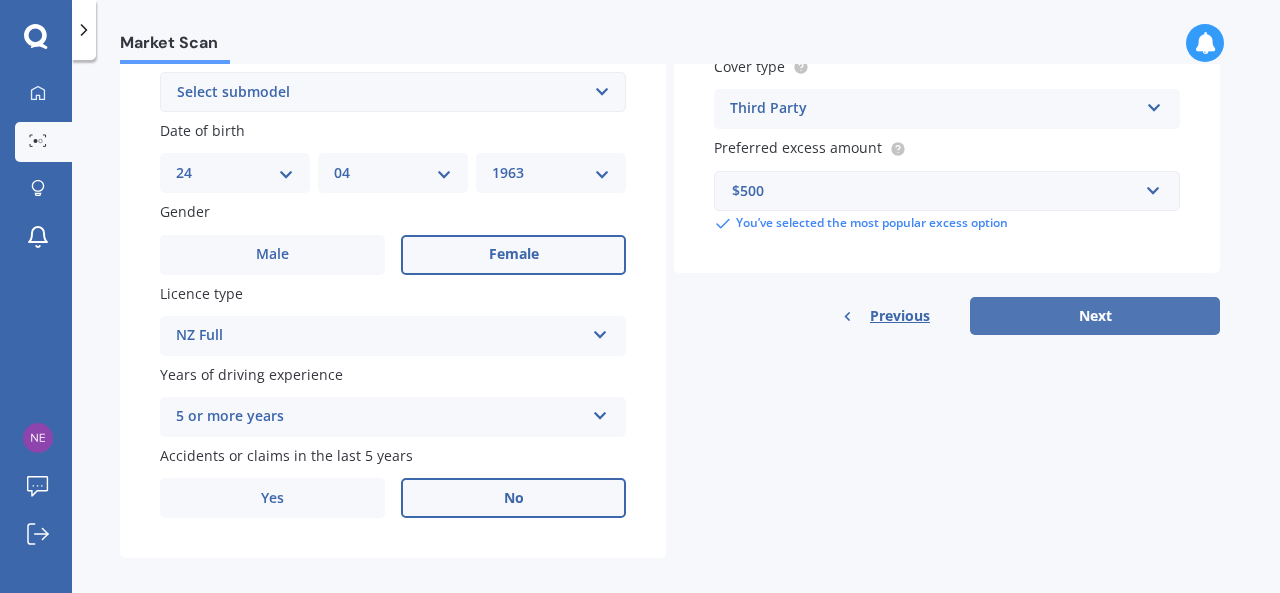 click on "Next" at bounding box center [1095, 316] 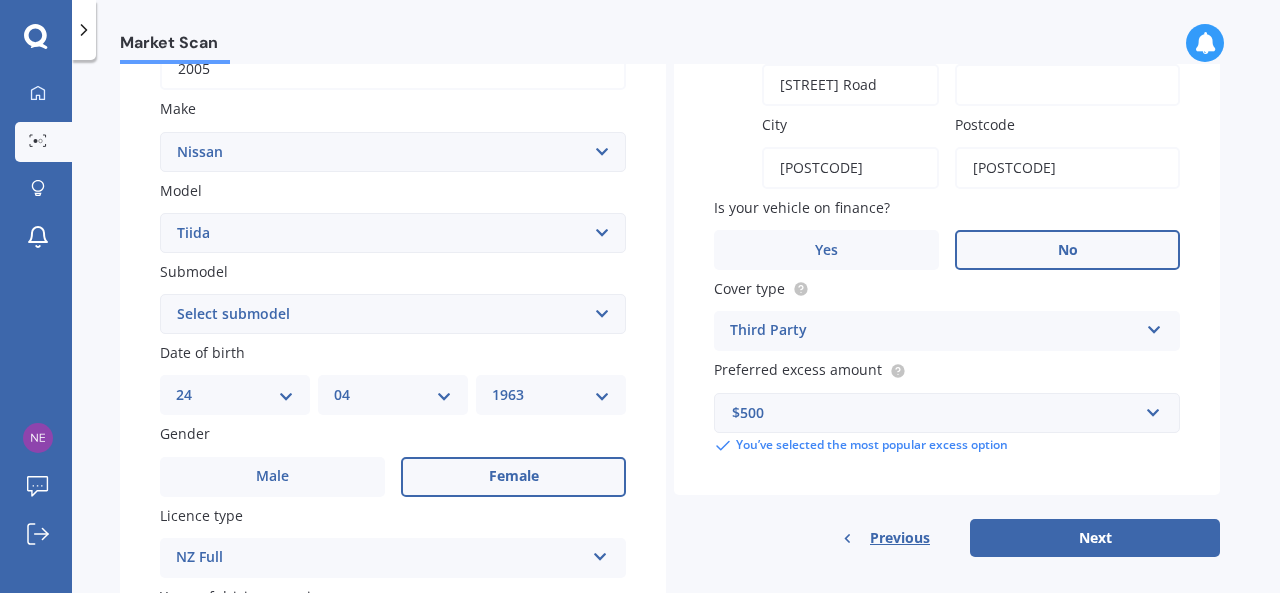 click on "Suburb" at bounding box center (1067, 85) 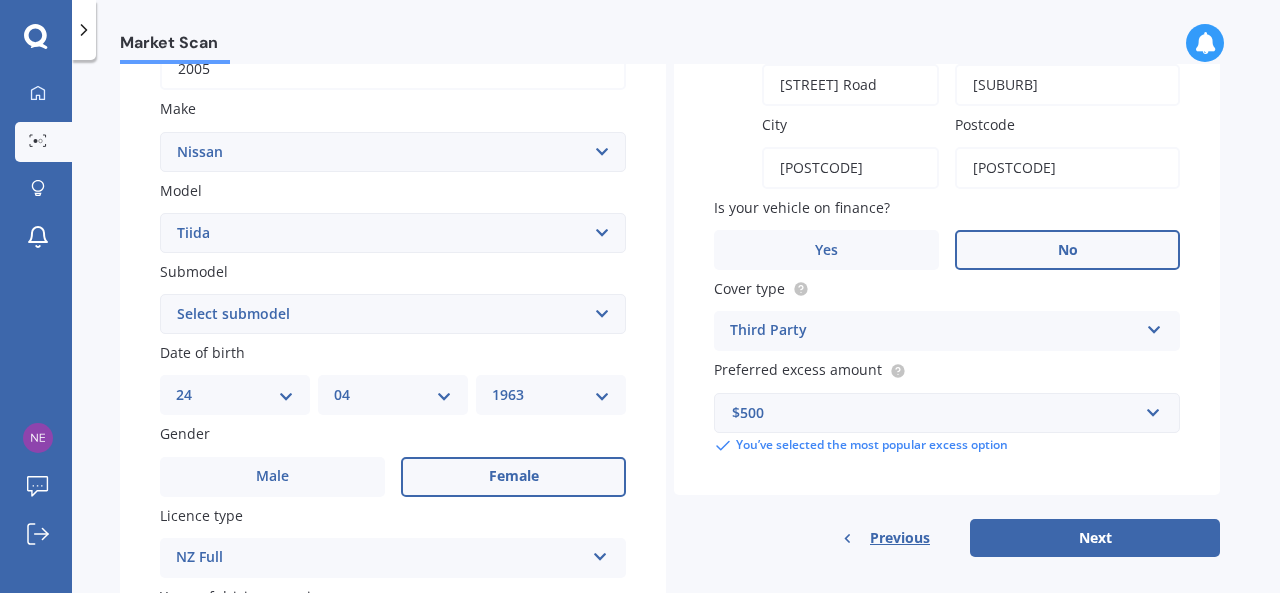 click on "Vehicle is parked at Cancel Flat number Street number 144 Street name [STREET] Road Suburb Ohope Beach [CITY] [POSTCODE] Postcode [POSTCODE] Is your vehicle on finance? Yes No Cover type Third Party Comprehensive Third Party, Fire & Theft Third Party Preferred excess amount $500 $100 $400 $500 $750 $1,000 $1,500 $2,000 You’ve selected the most popular excess option" at bounding box center (947, 155) 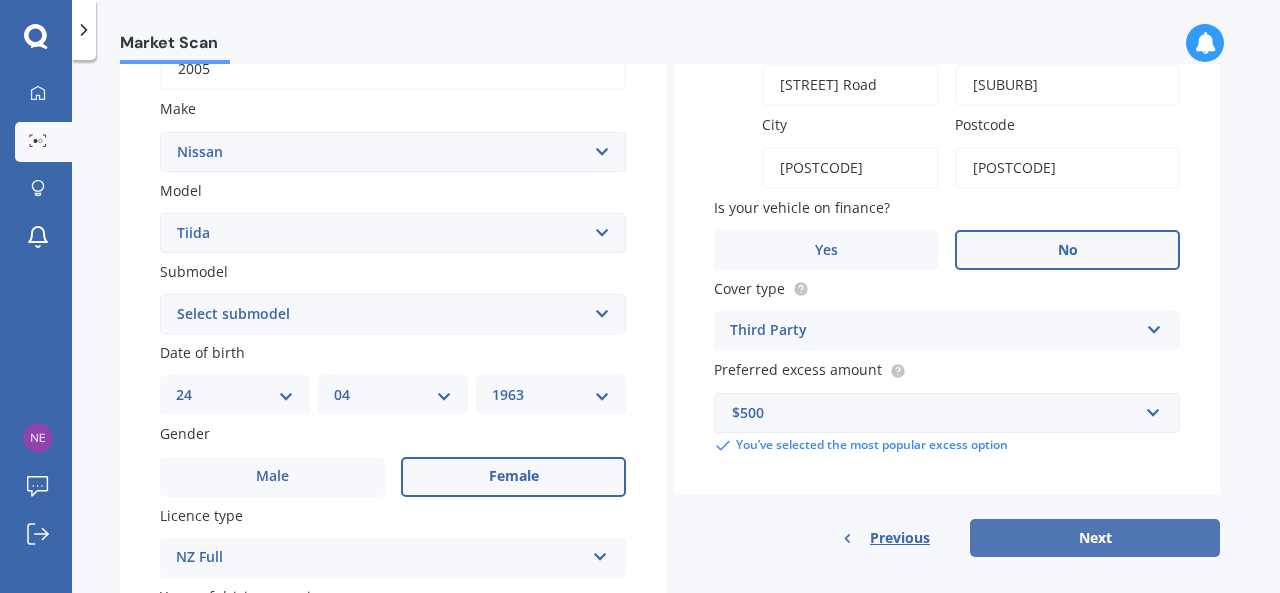 click on "Next" at bounding box center [1095, 538] 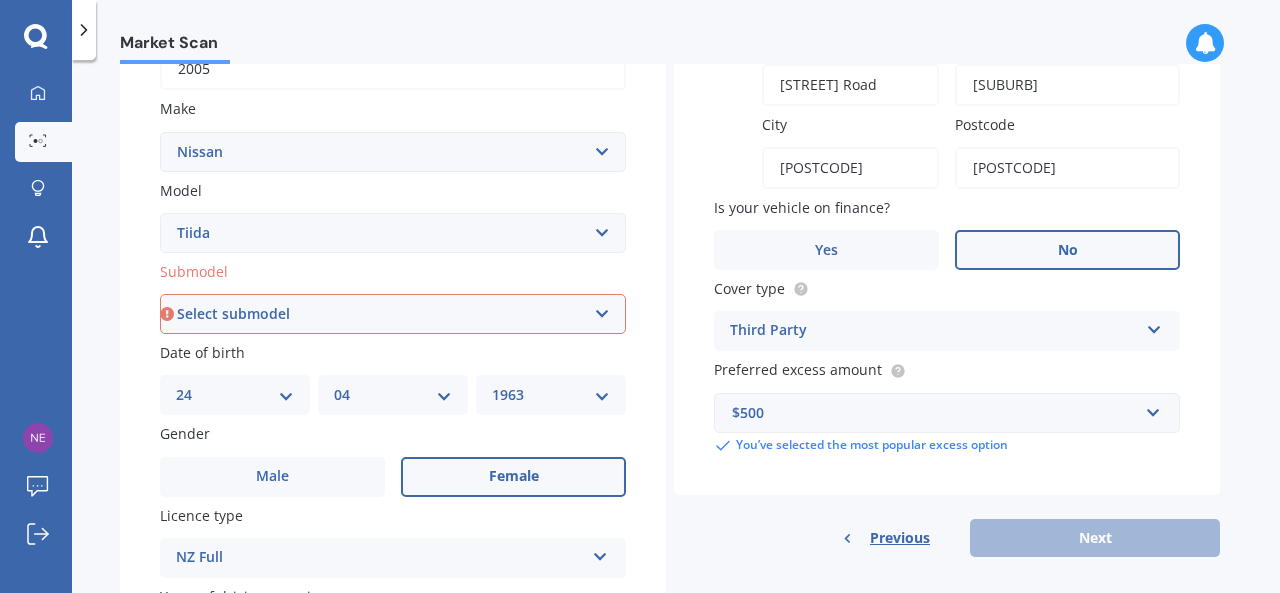 click on "Select submodel (All)" at bounding box center (393, 314) 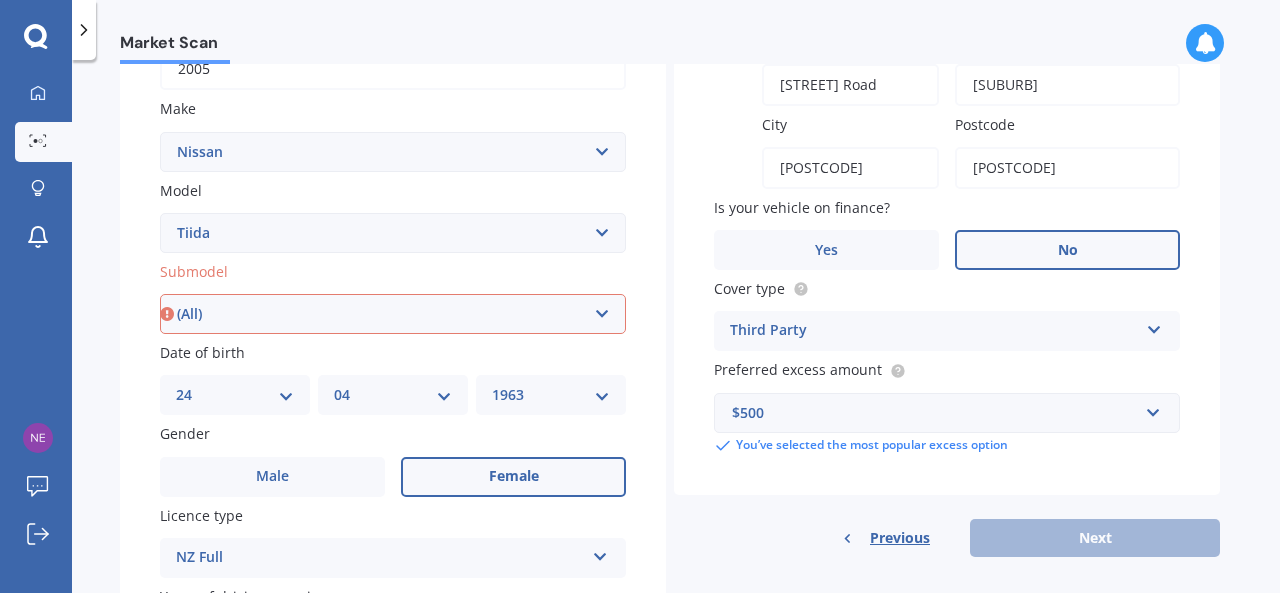 click on "Select submodel (All)" at bounding box center (393, 314) 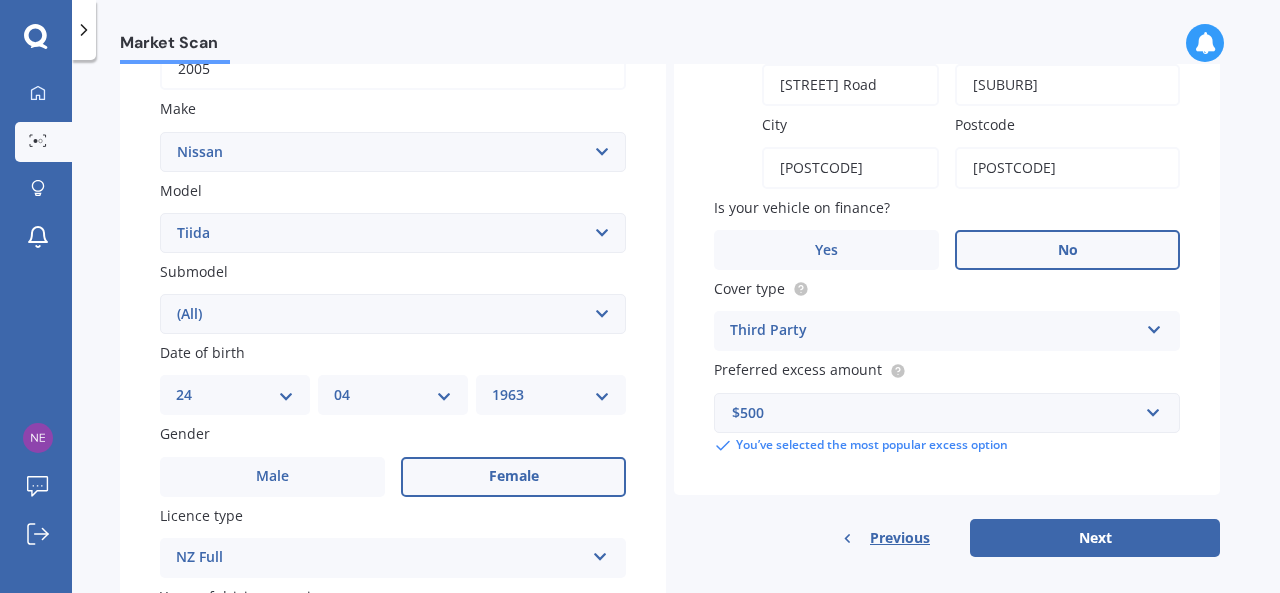 click on "Select submodel (All)" at bounding box center (393, 314) 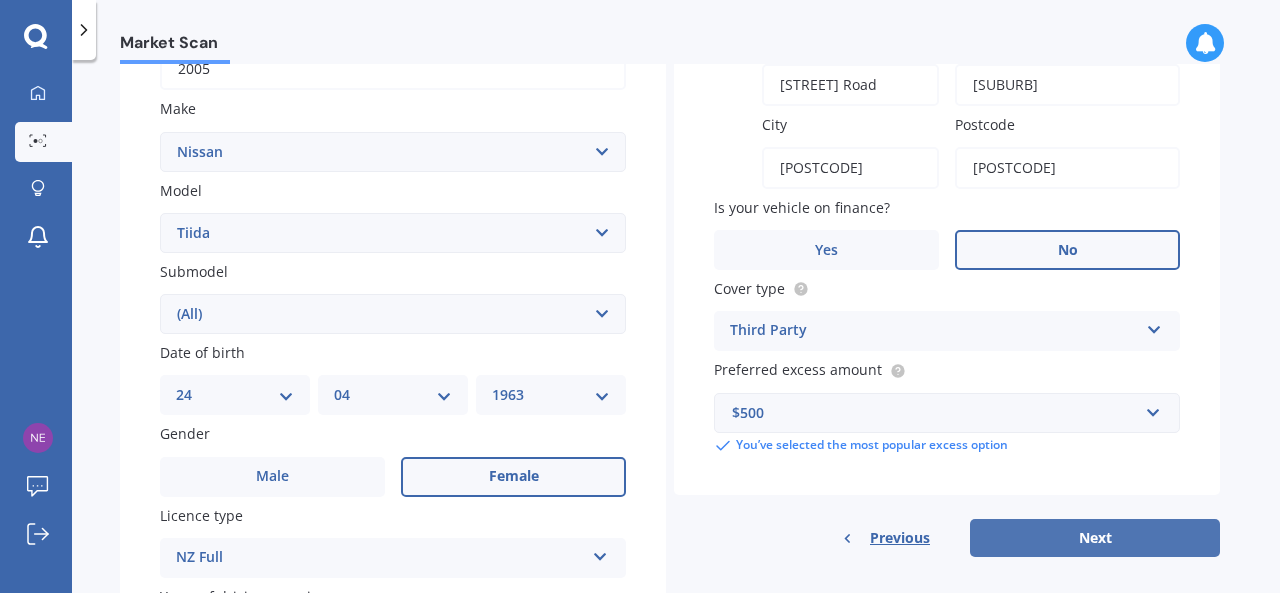 click on "Next" at bounding box center [1095, 538] 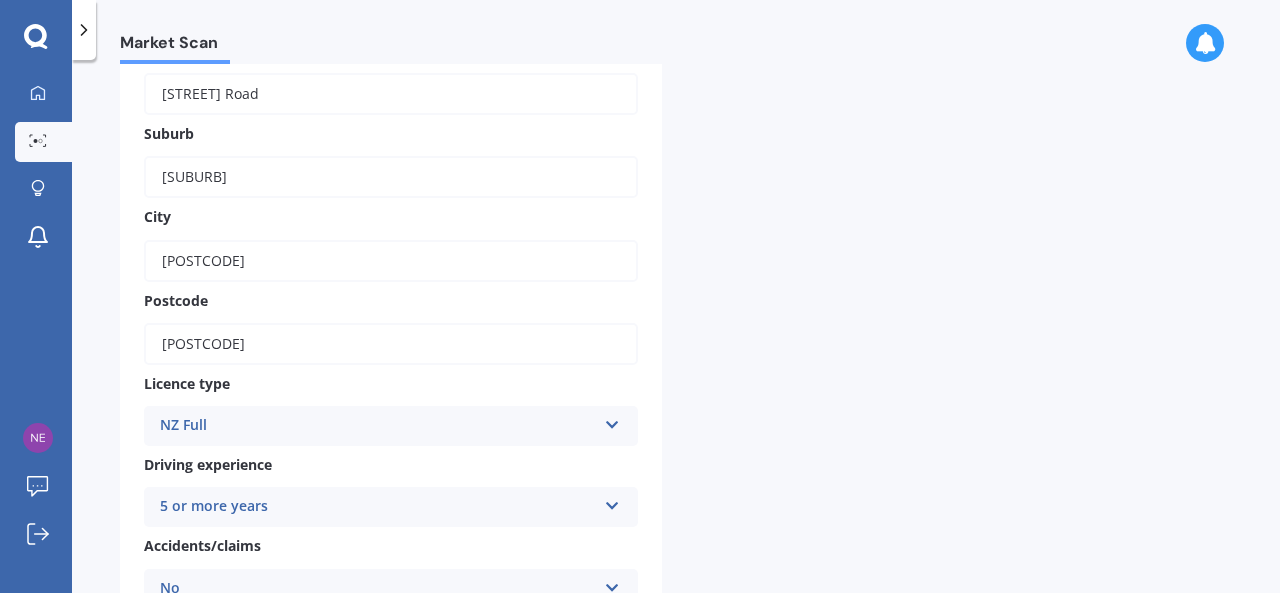 scroll, scrollTop: 854, scrollLeft: 0, axis: vertical 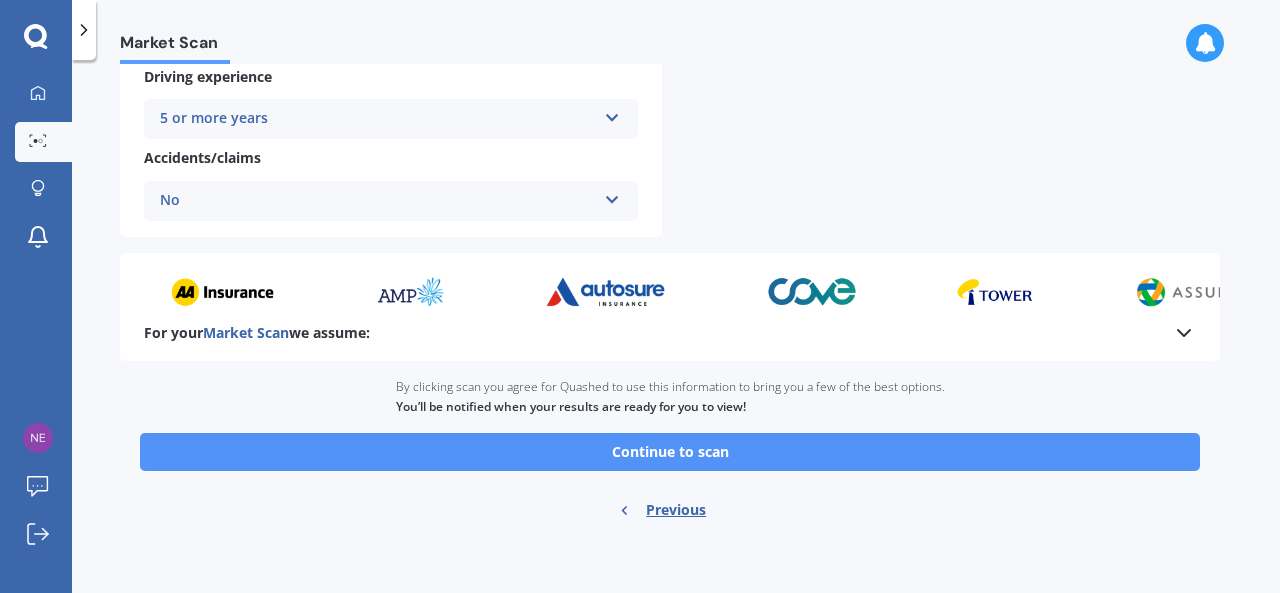 click on "Continue to scan" at bounding box center [670, 452] 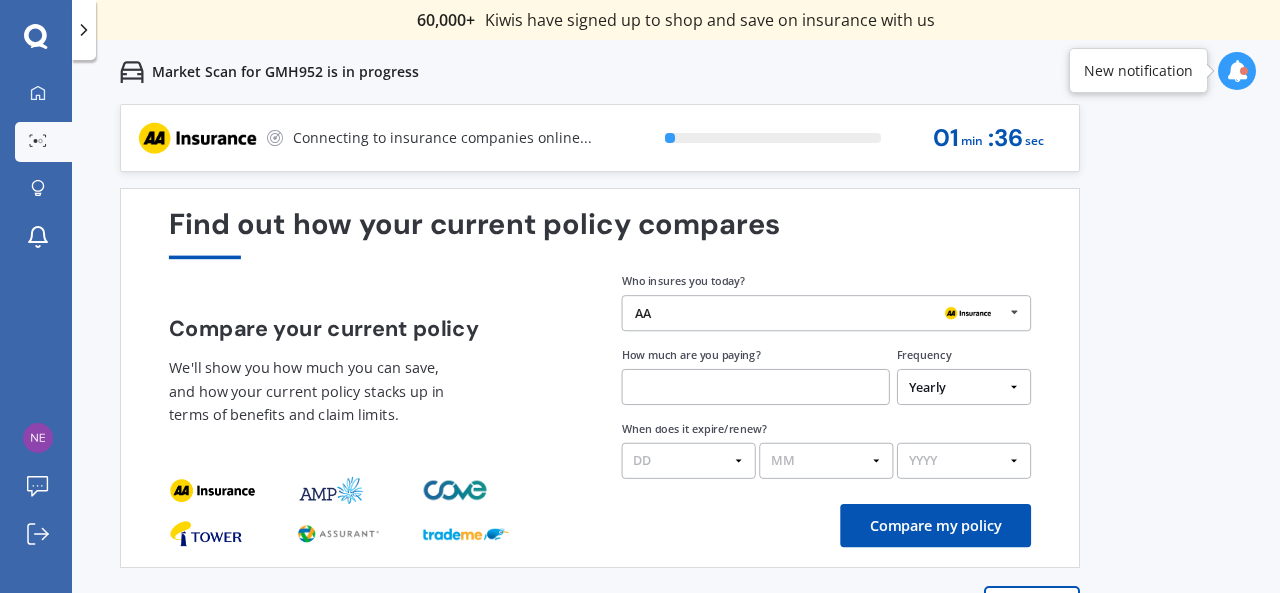 scroll, scrollTop: 0, scrollLeft: 0, axis: both 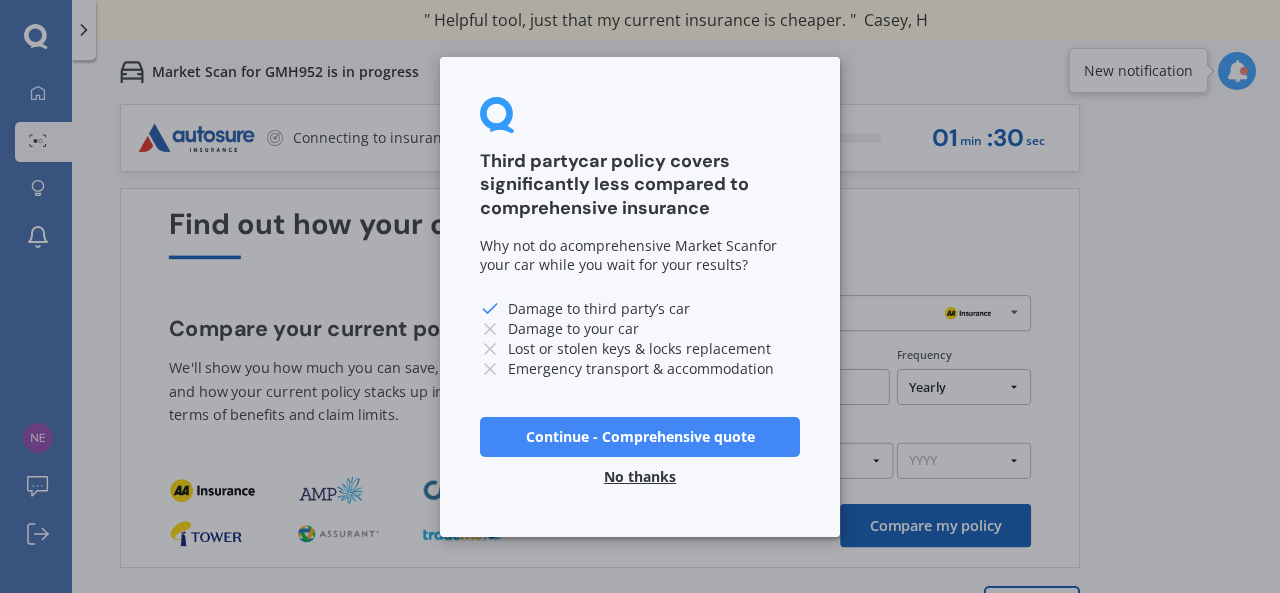 click on "No thanks" at bounding box center [640, 476] 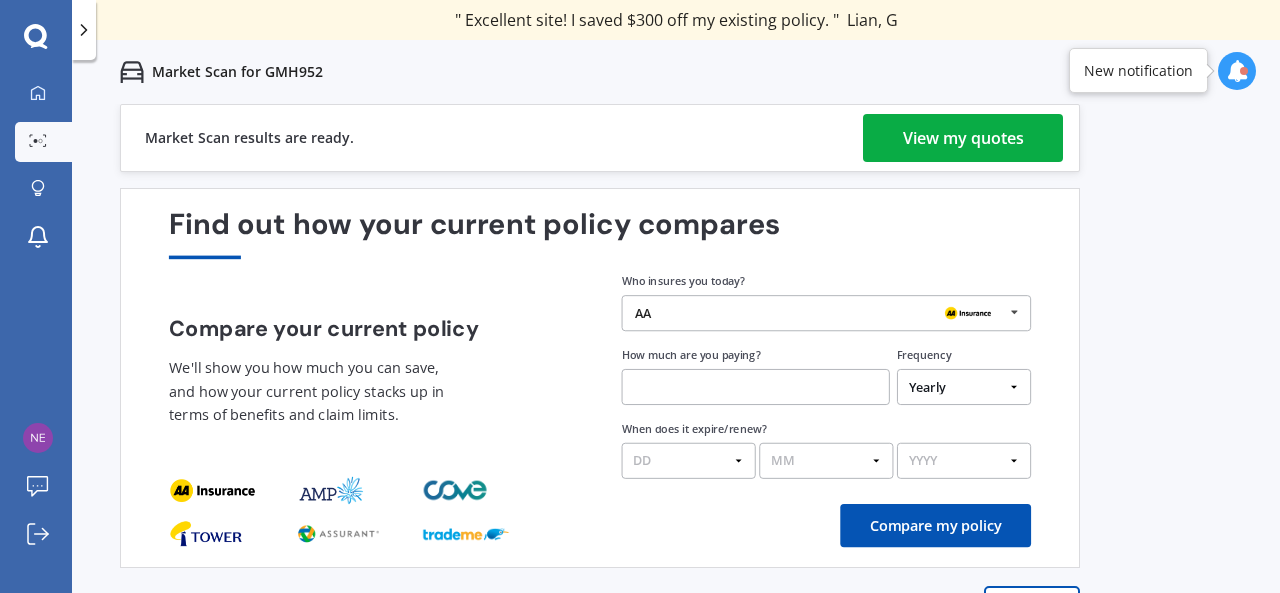 click on "View my quotes" at bounding box center (963, 138) 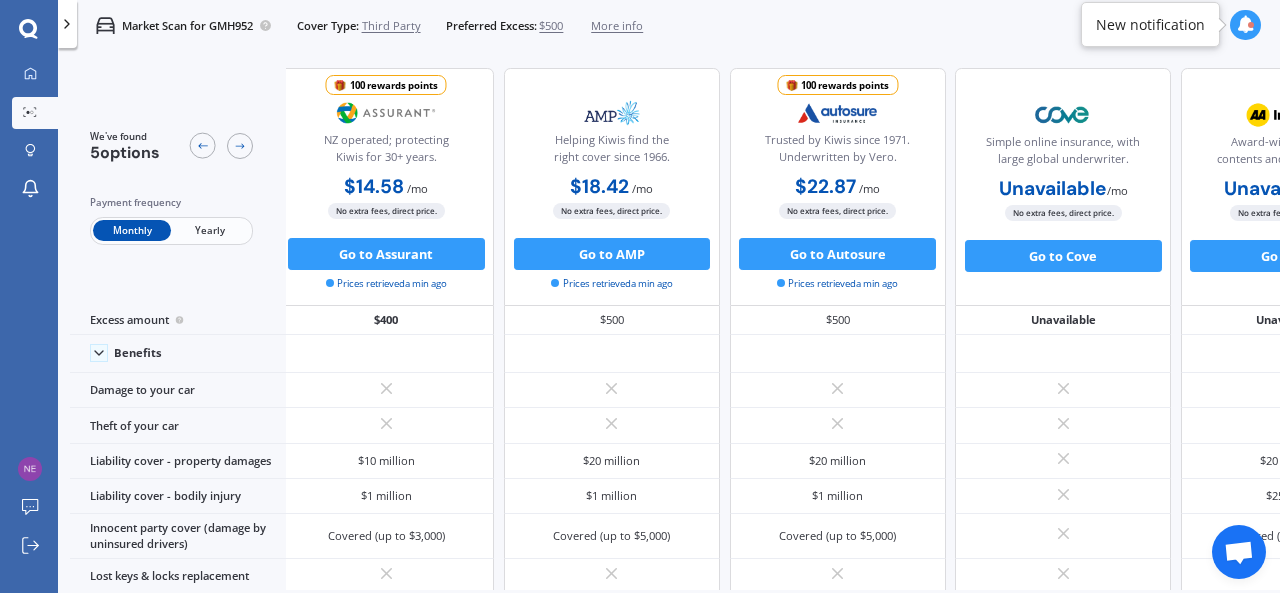scroll, scrollTop: 0, scrollLeft: 0, axis: both 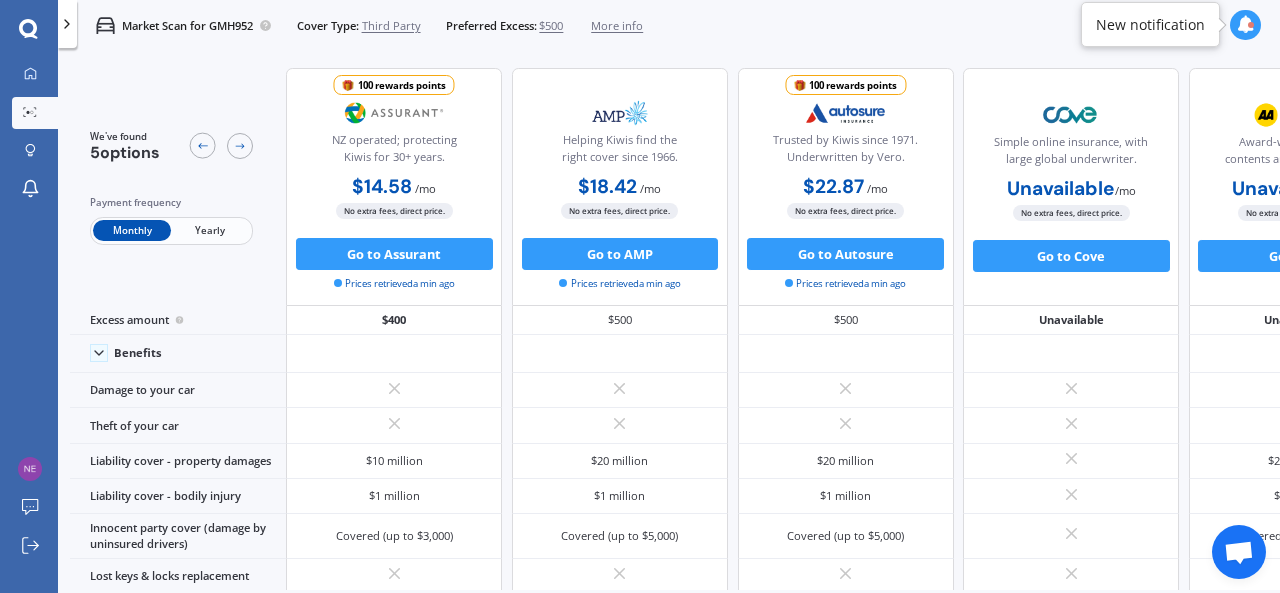 drag, startPoint x: 1249, startPoint y: 252, endPoint x: 1180, endPoint y: 264, distance: 70.035706 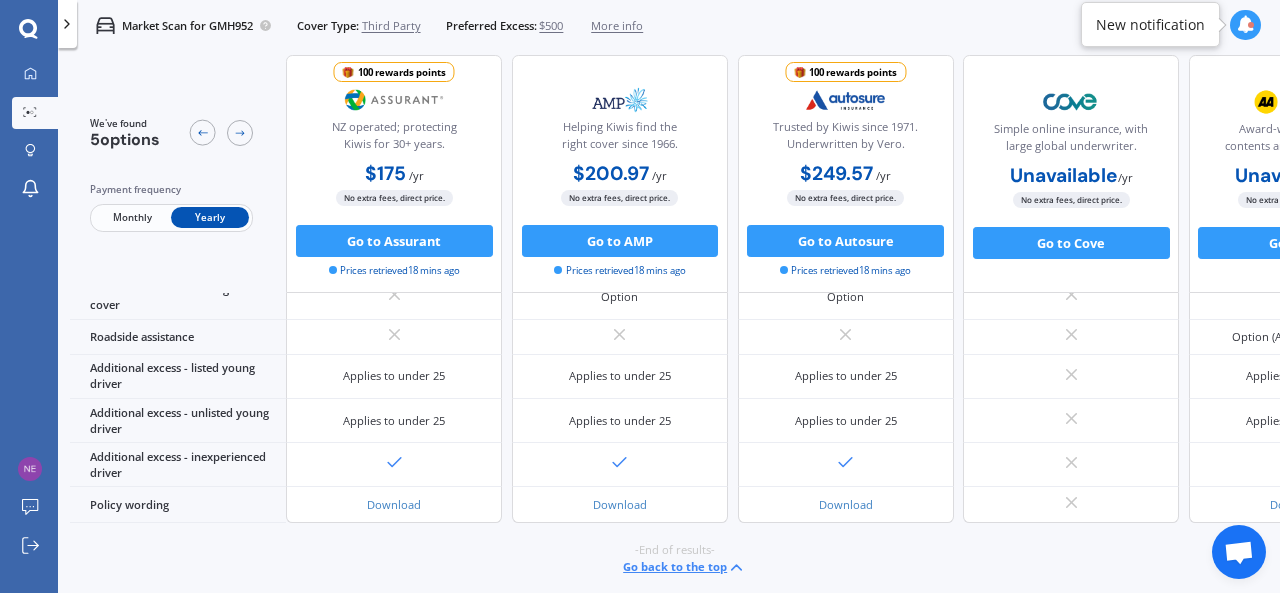 scroll, scrollTop: 606, scrollLeft: 0, axis: vertical 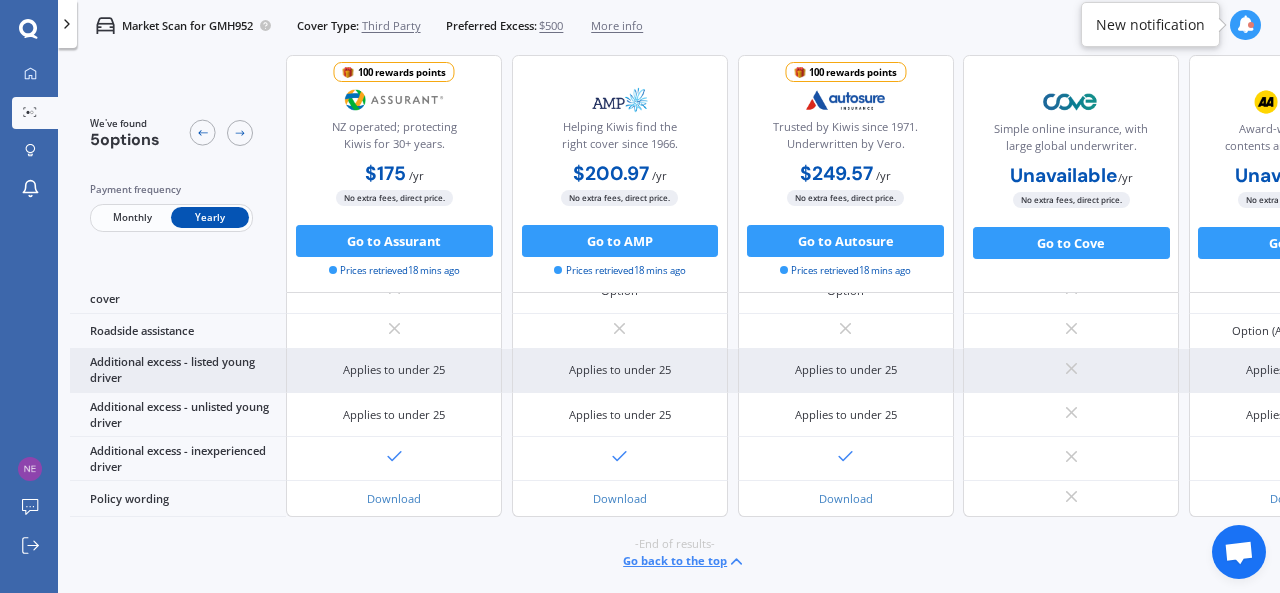 click on "Applies to under 25" at bounding box center (394, 370) 